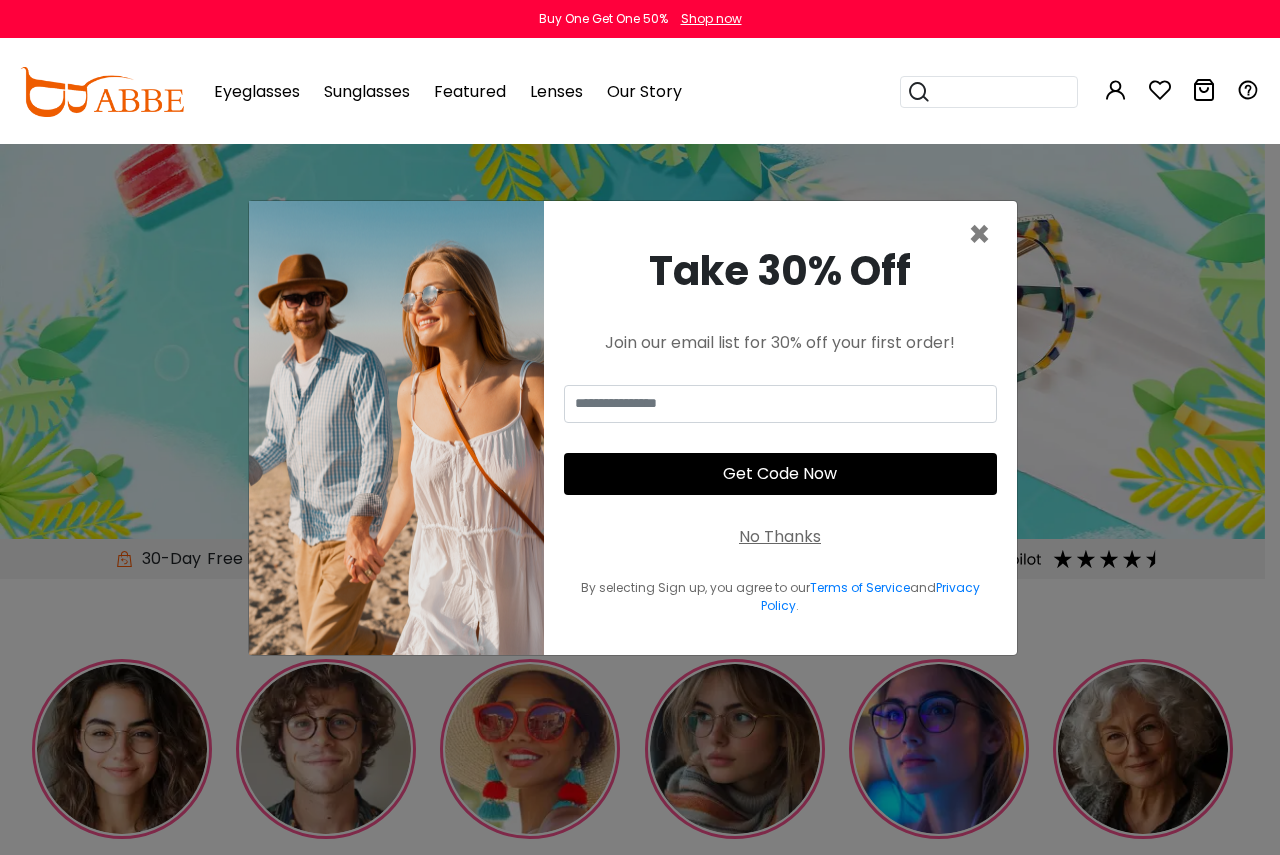 scroll, scrollTop: 0, scrollLeft: 0, axis: both 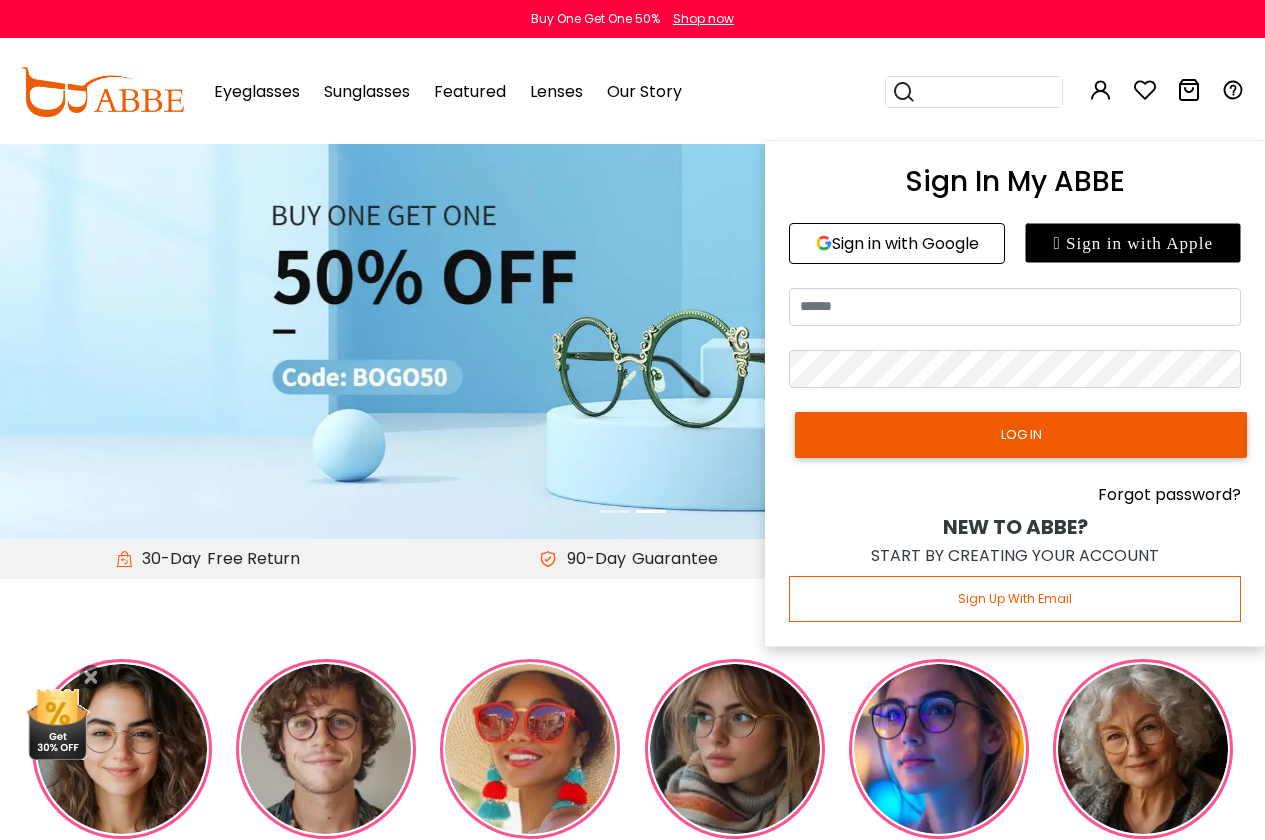 click at bounding box center (1101, 90) 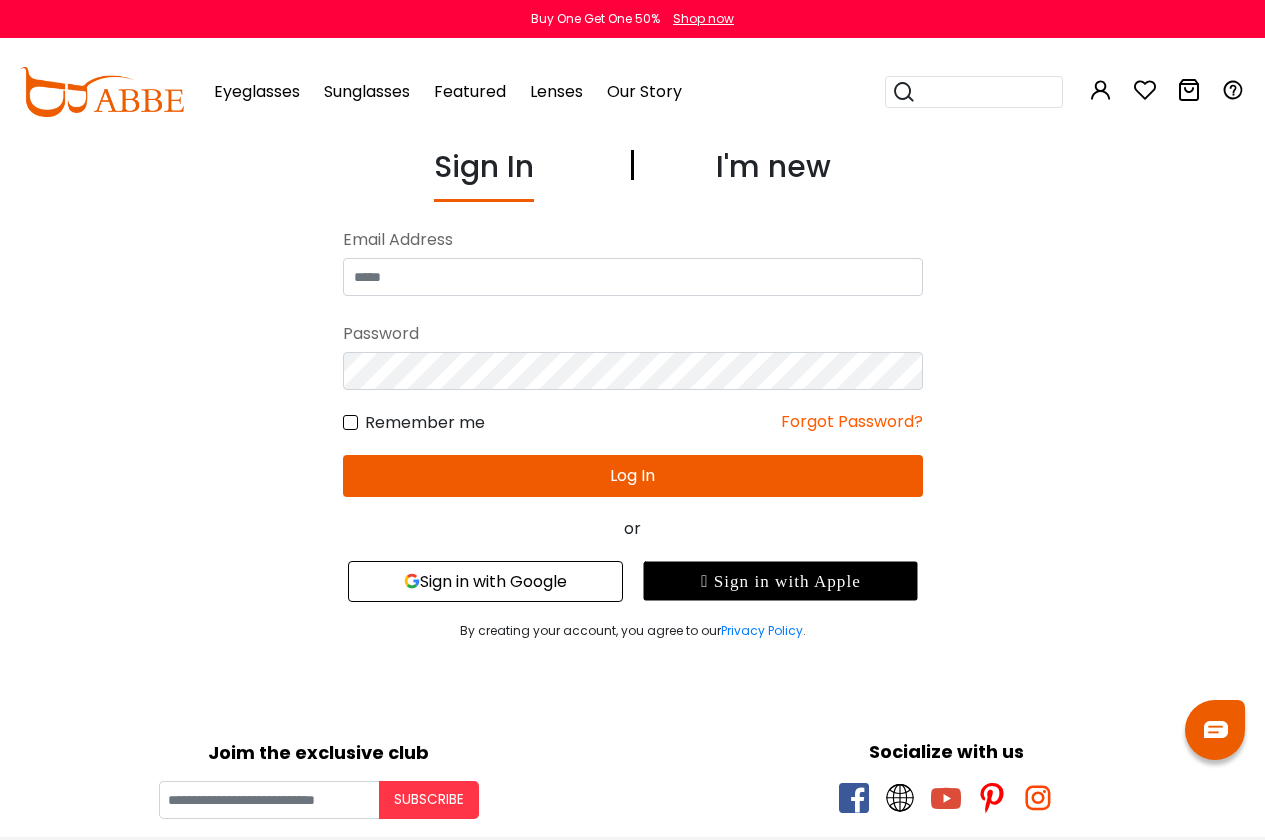 scroll, scrollTop: 0, scrollLeft: 0, axis: both 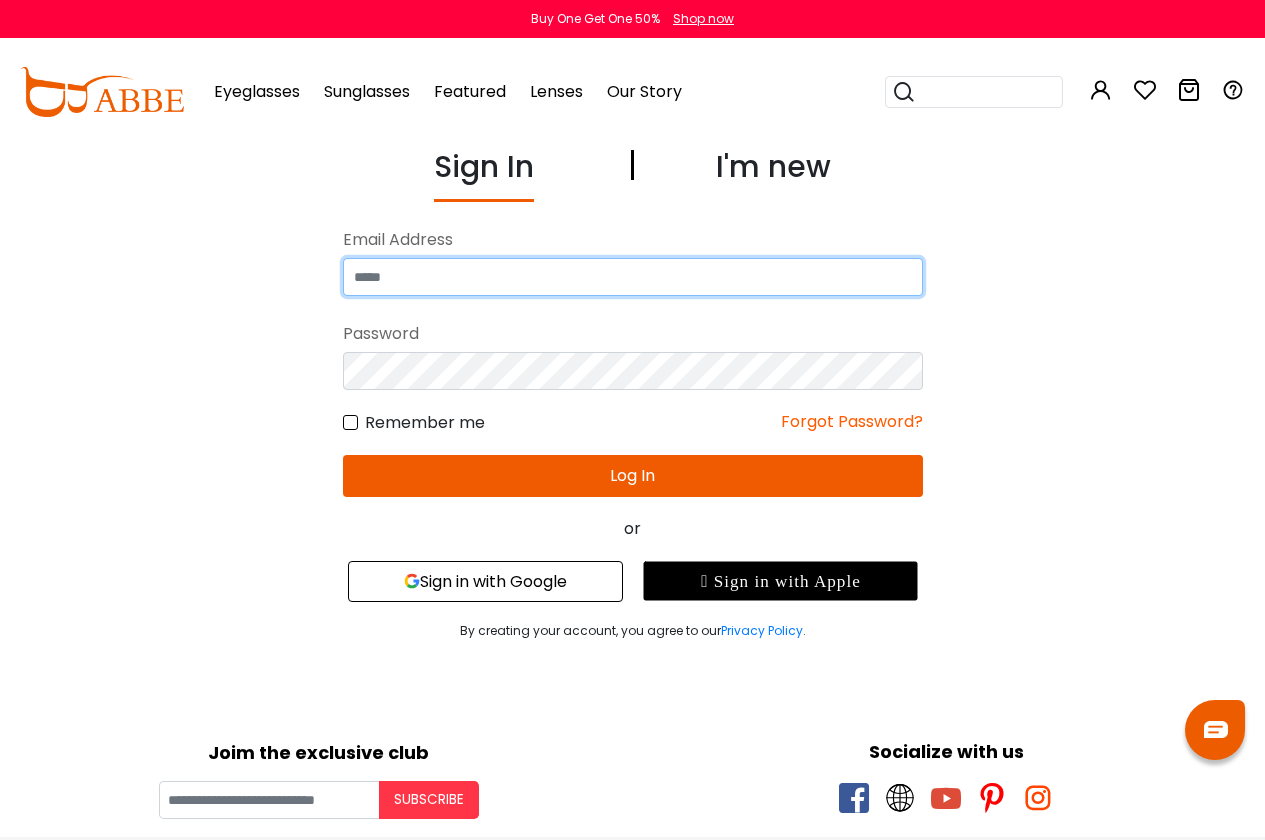 click at bounding box center [633, 277] 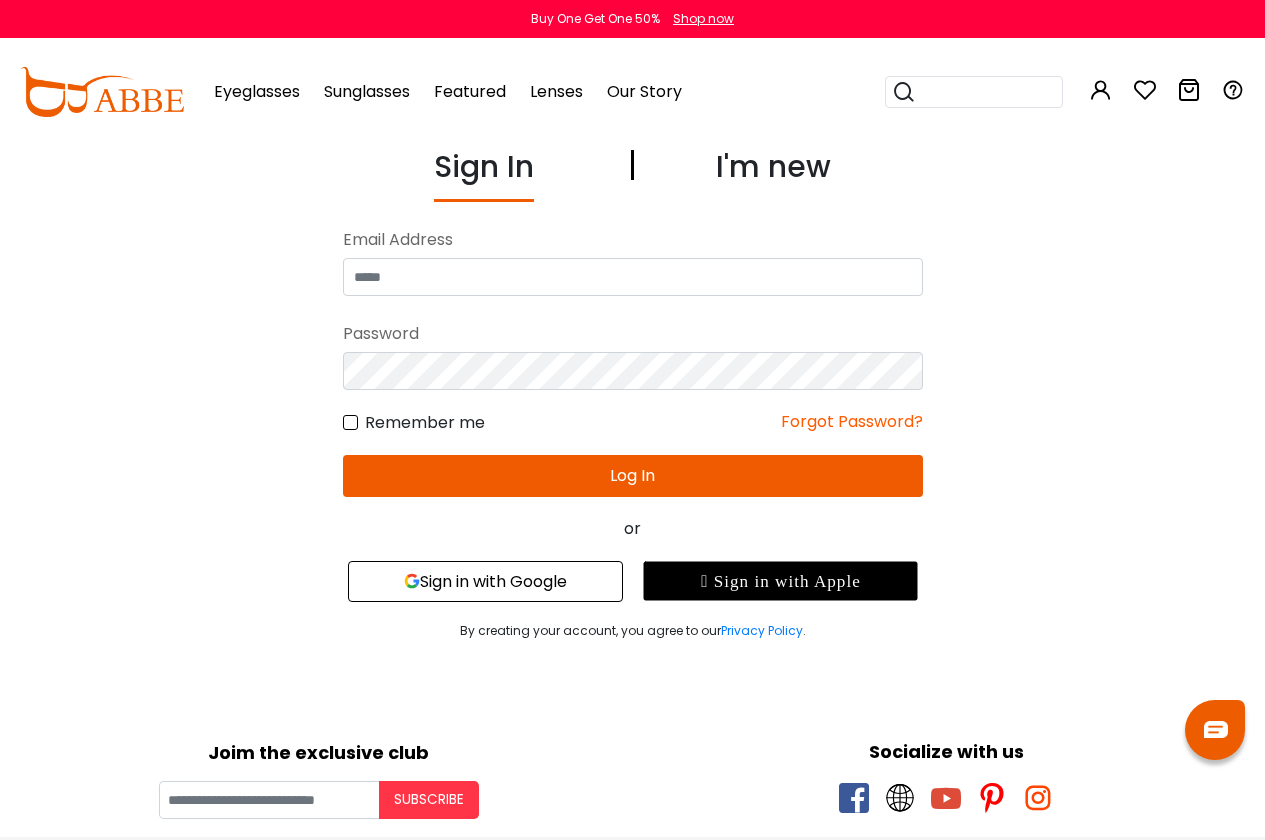 click on " Sign in with Apple" at bounding box center (780, 581) 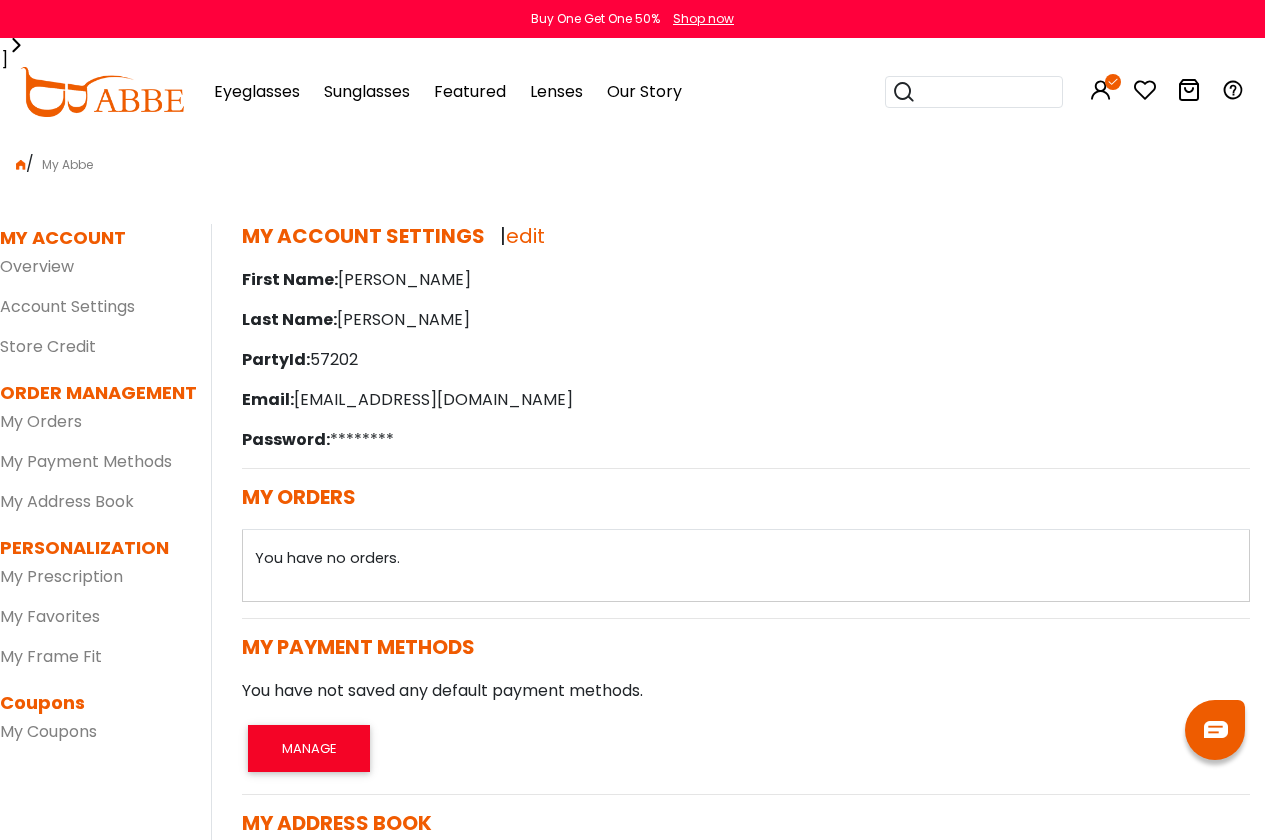 scroll, scrollTop: 0, scrollLeft: 0, axis: both 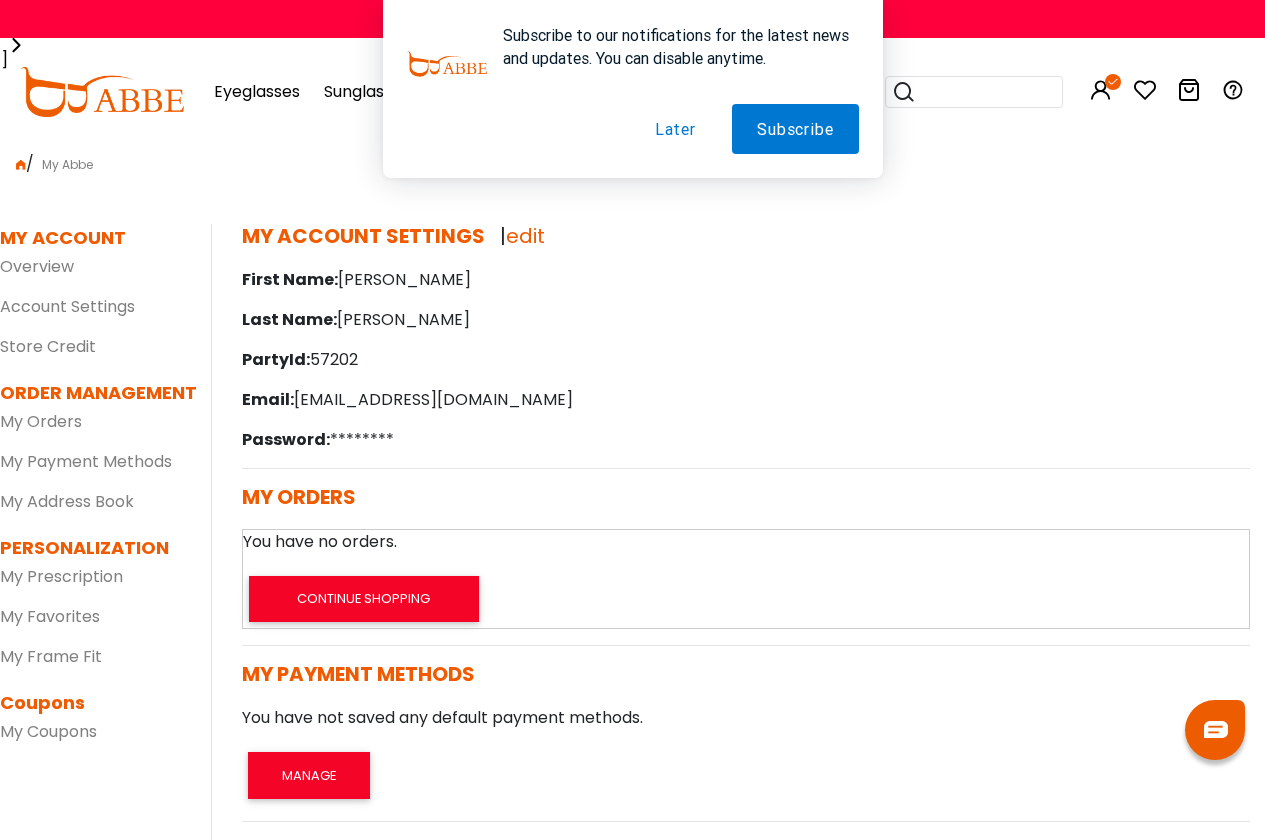 click on "Later" at bounding box center (675, 129) 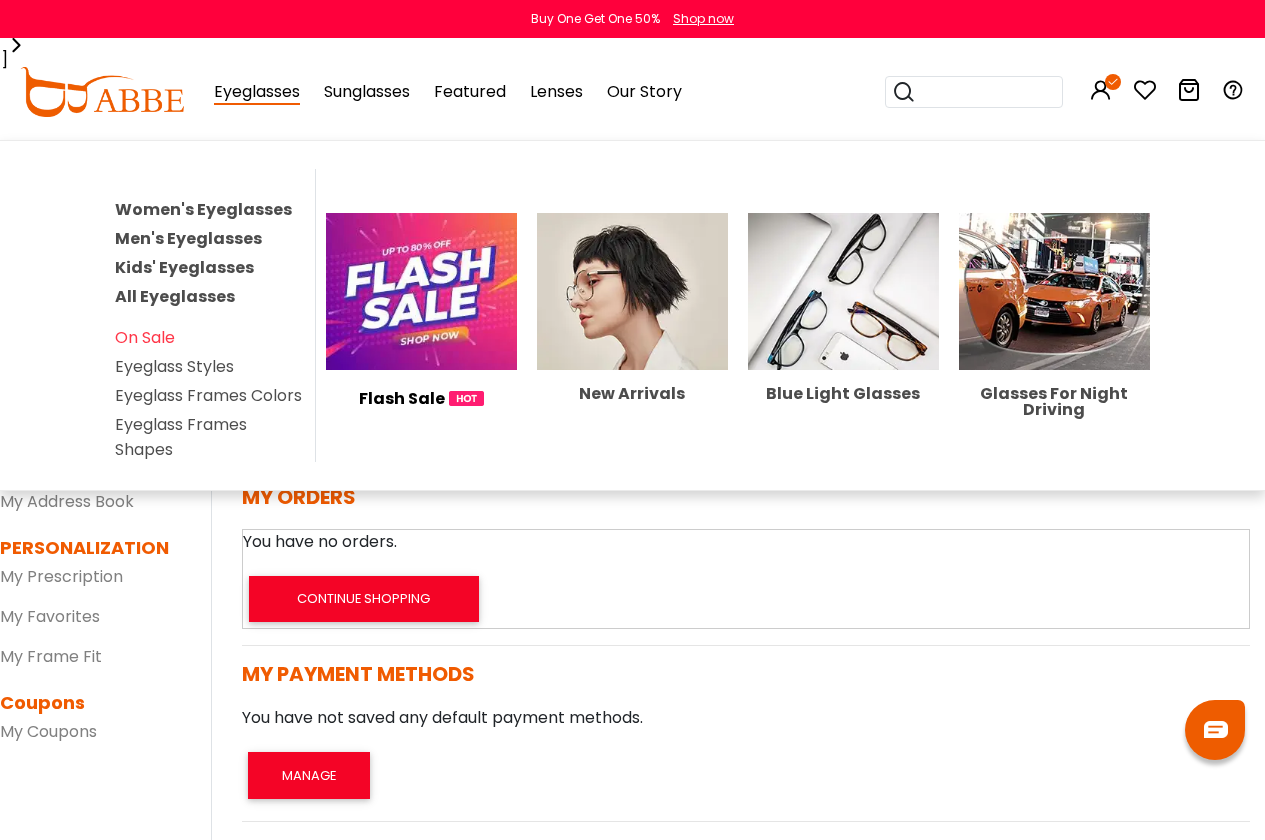 click on "Women's Eyeglasses" at bounding box center [203, 209] 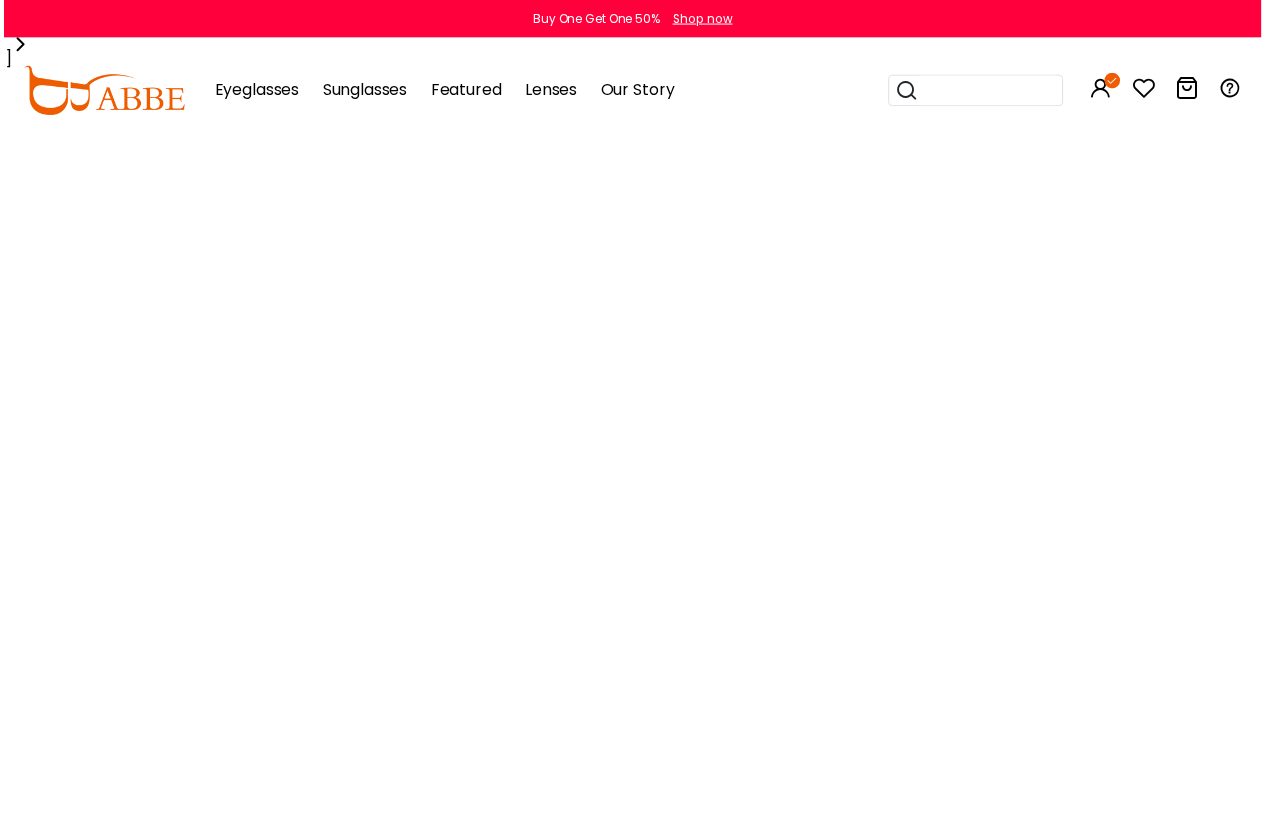 scroll, scrollTop: 0, scrollLeft: 0, axis: both 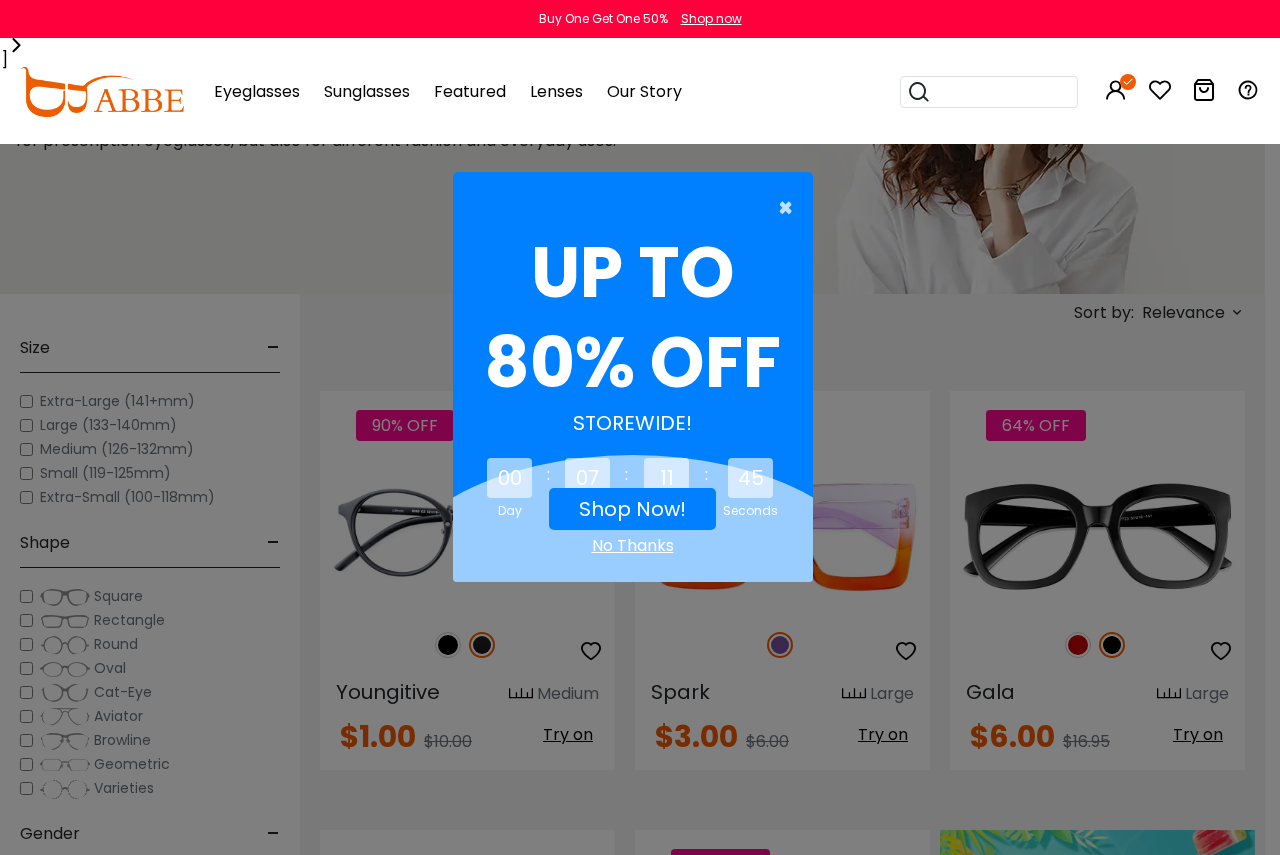 click on "×" at bounding box center [790, 208] 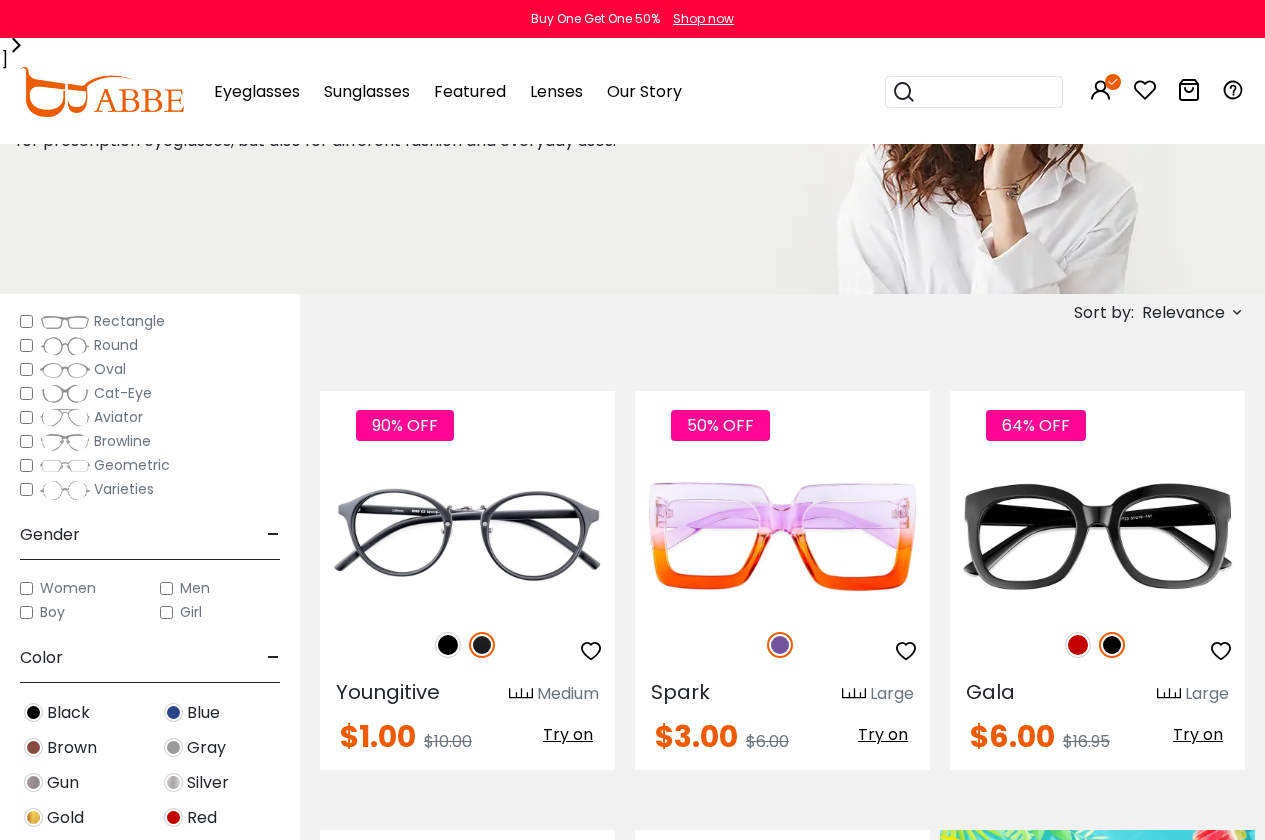 scroll, scrollTop: 400, scrollLeft: 0, axis: vertical 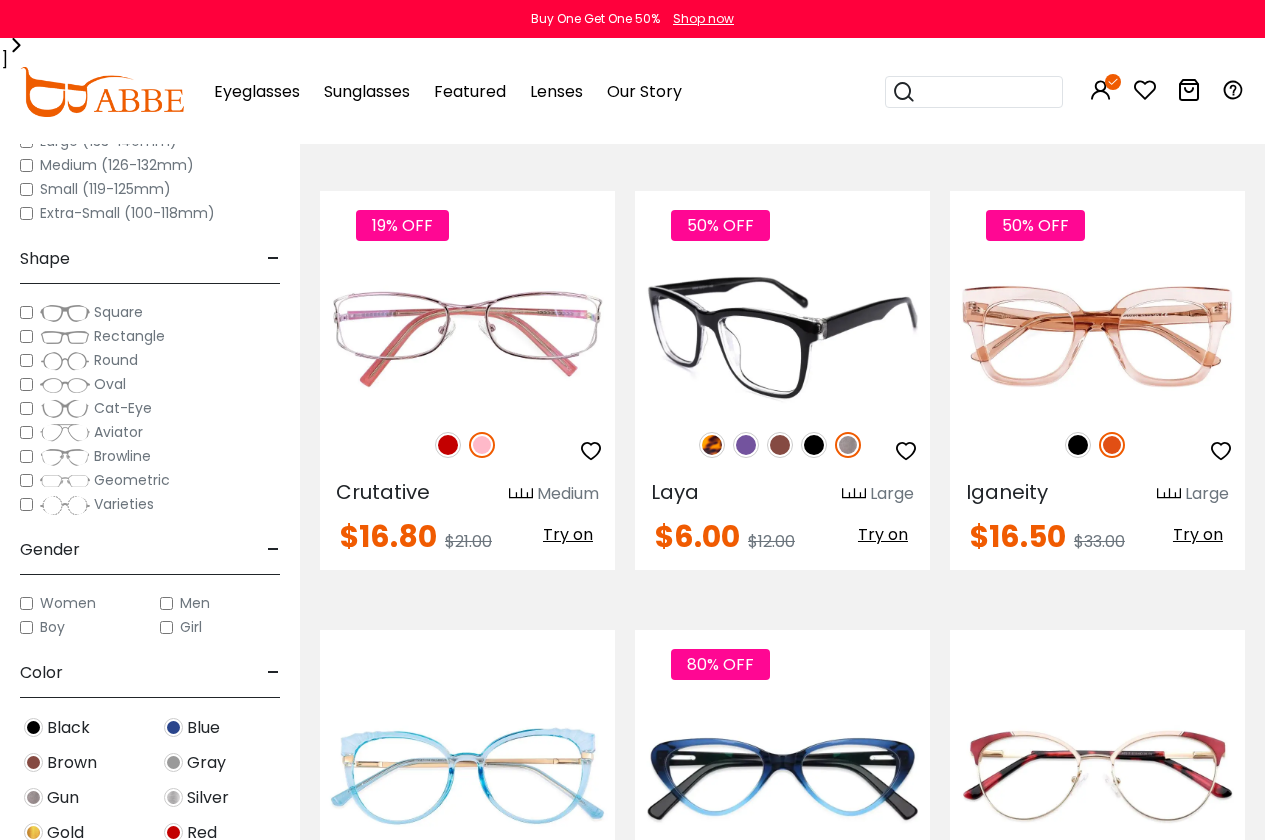 click at bounding box center (848, 445) 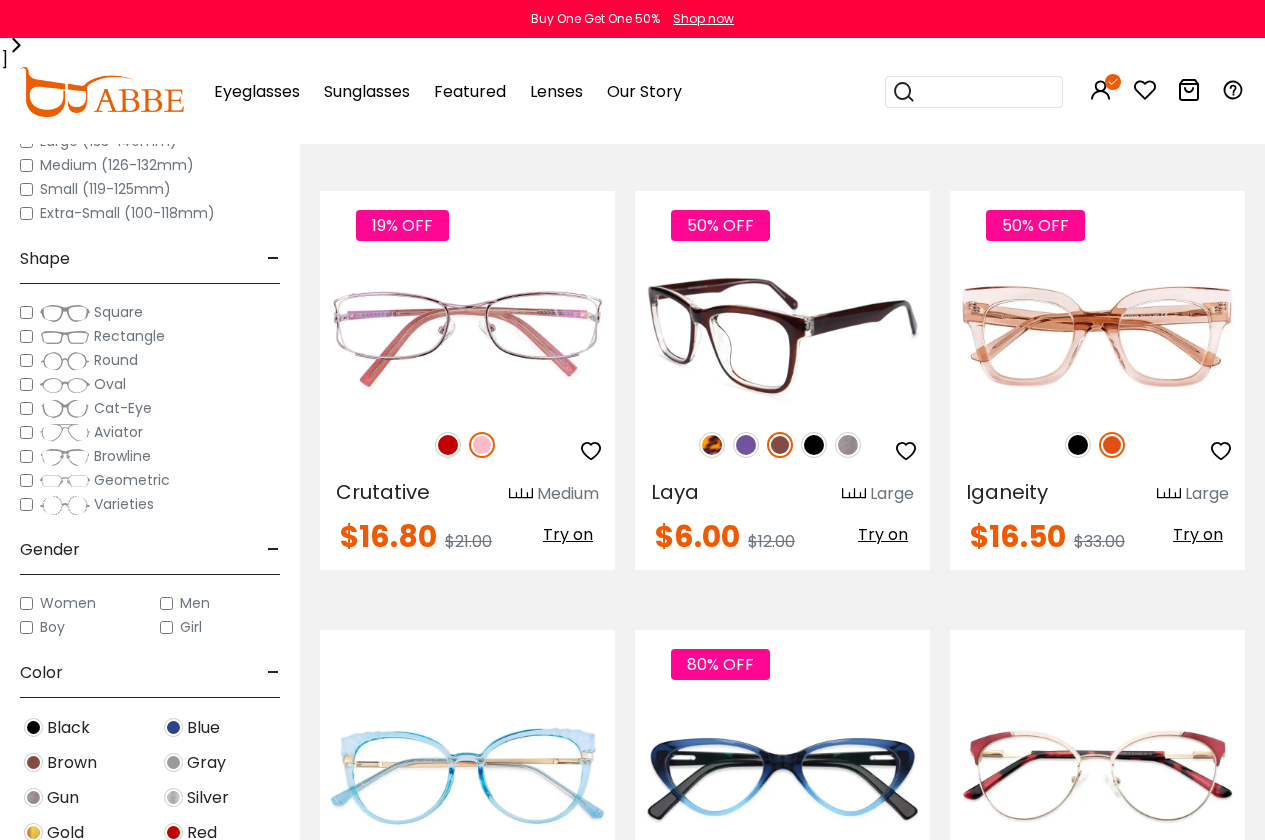 click at bounding box center (746, 445) 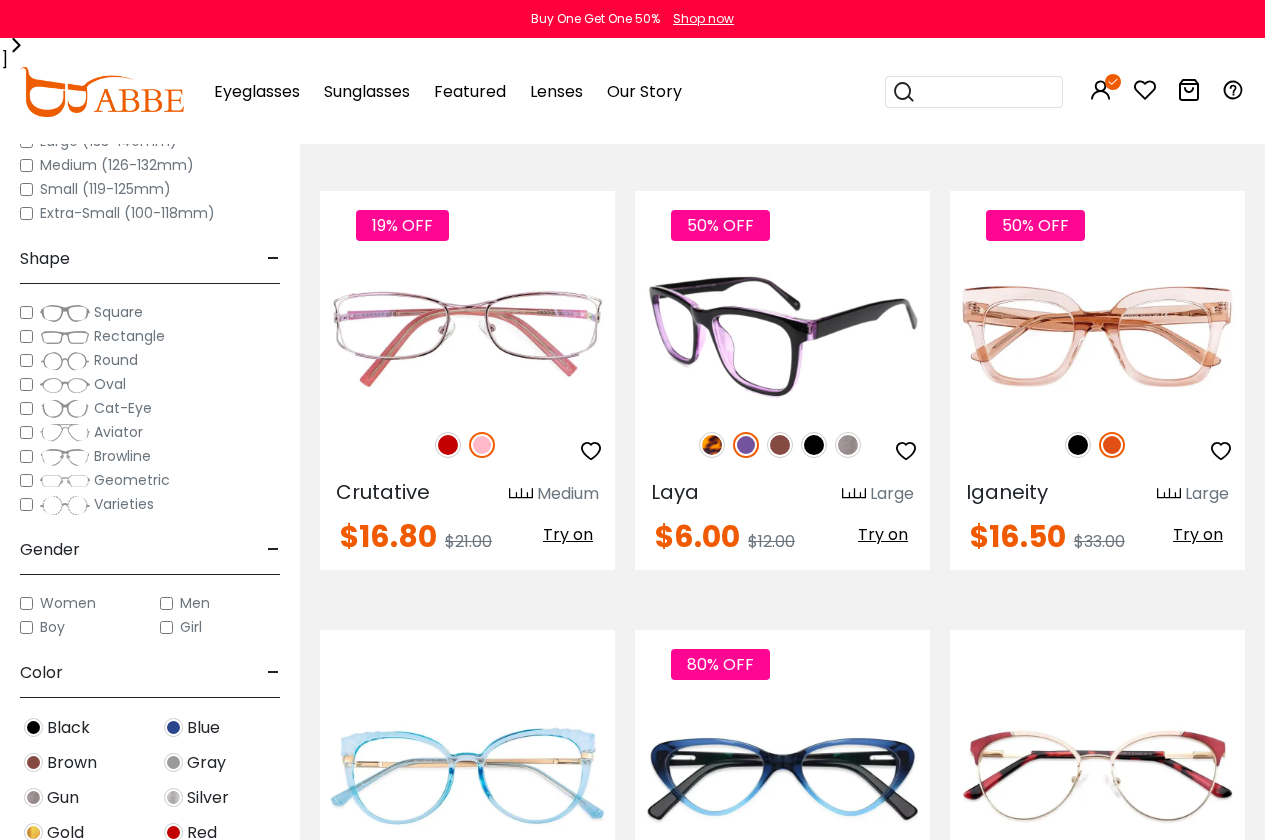 click at bounding box center (848, 445) 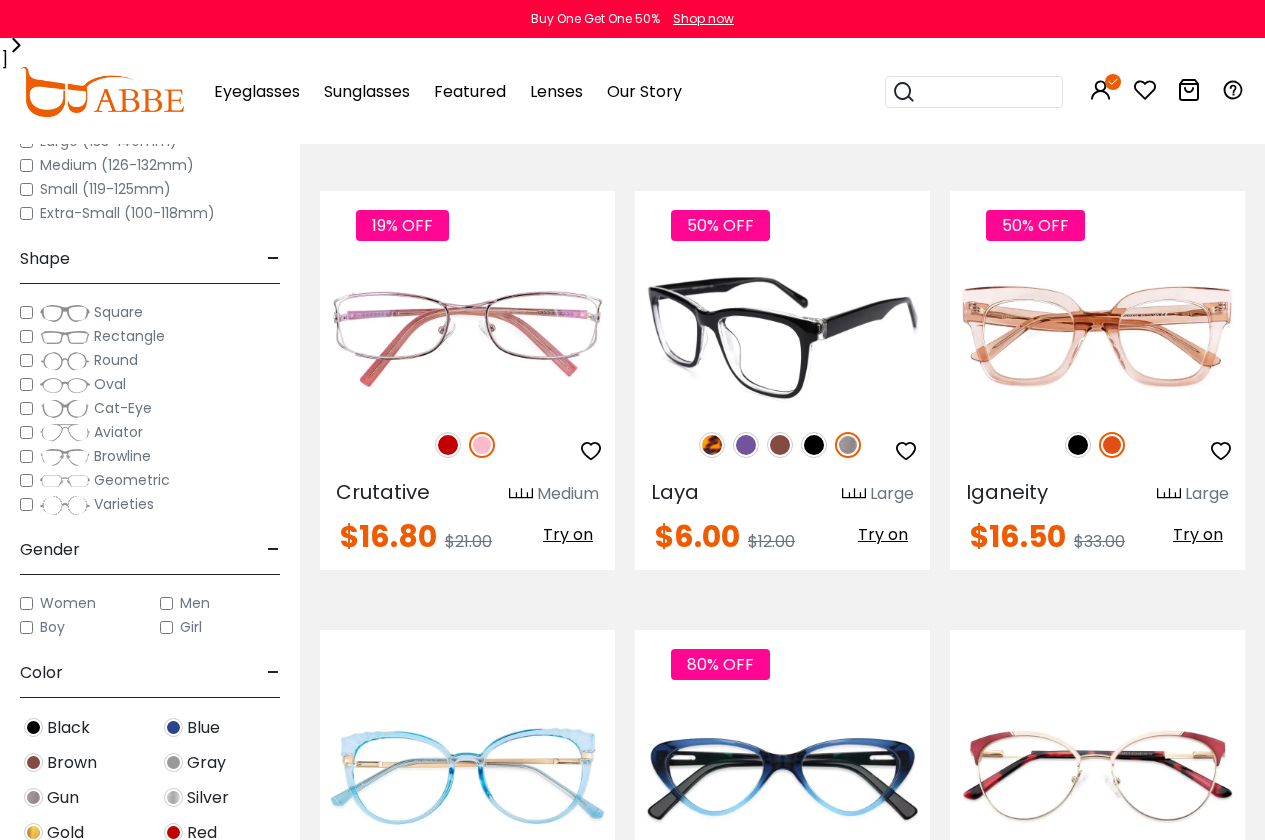 click at bounding box center [746, 445] 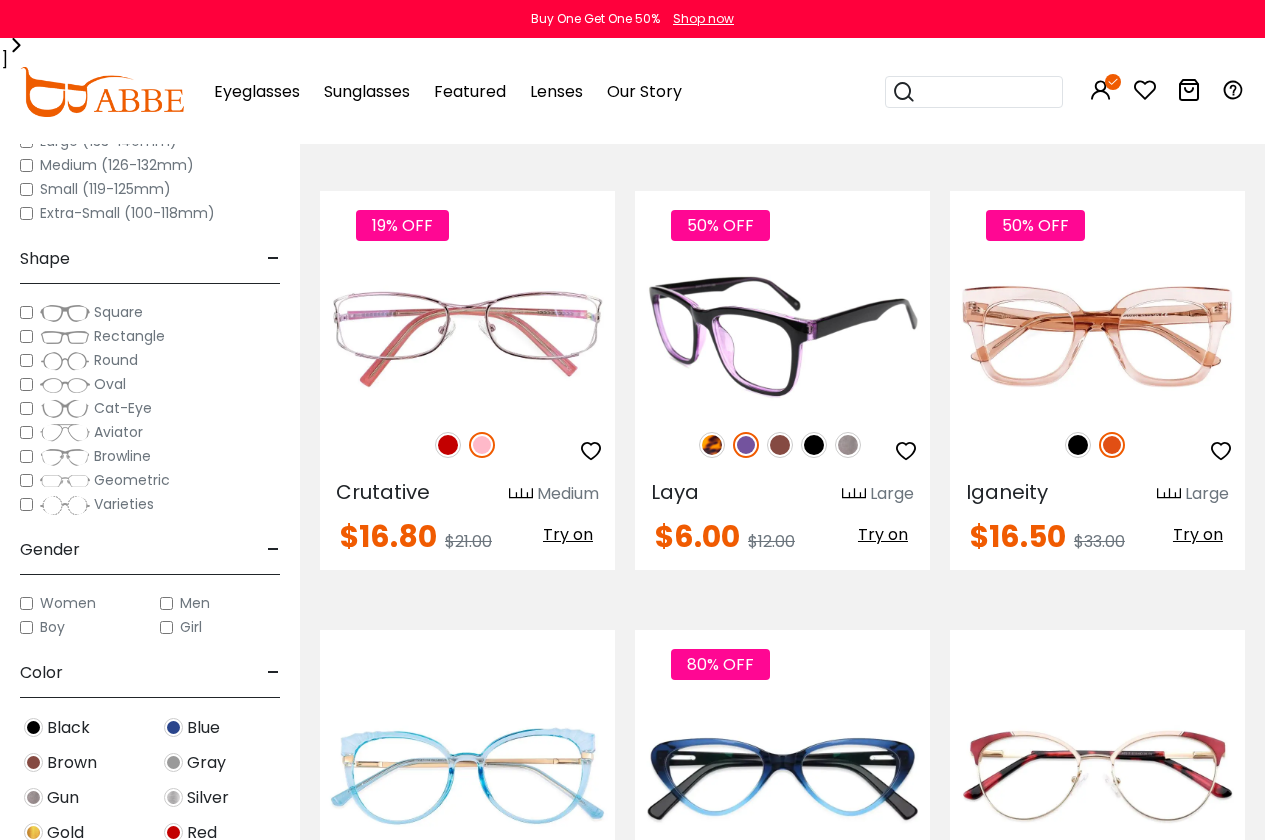 click at bounding box center (712, 445) 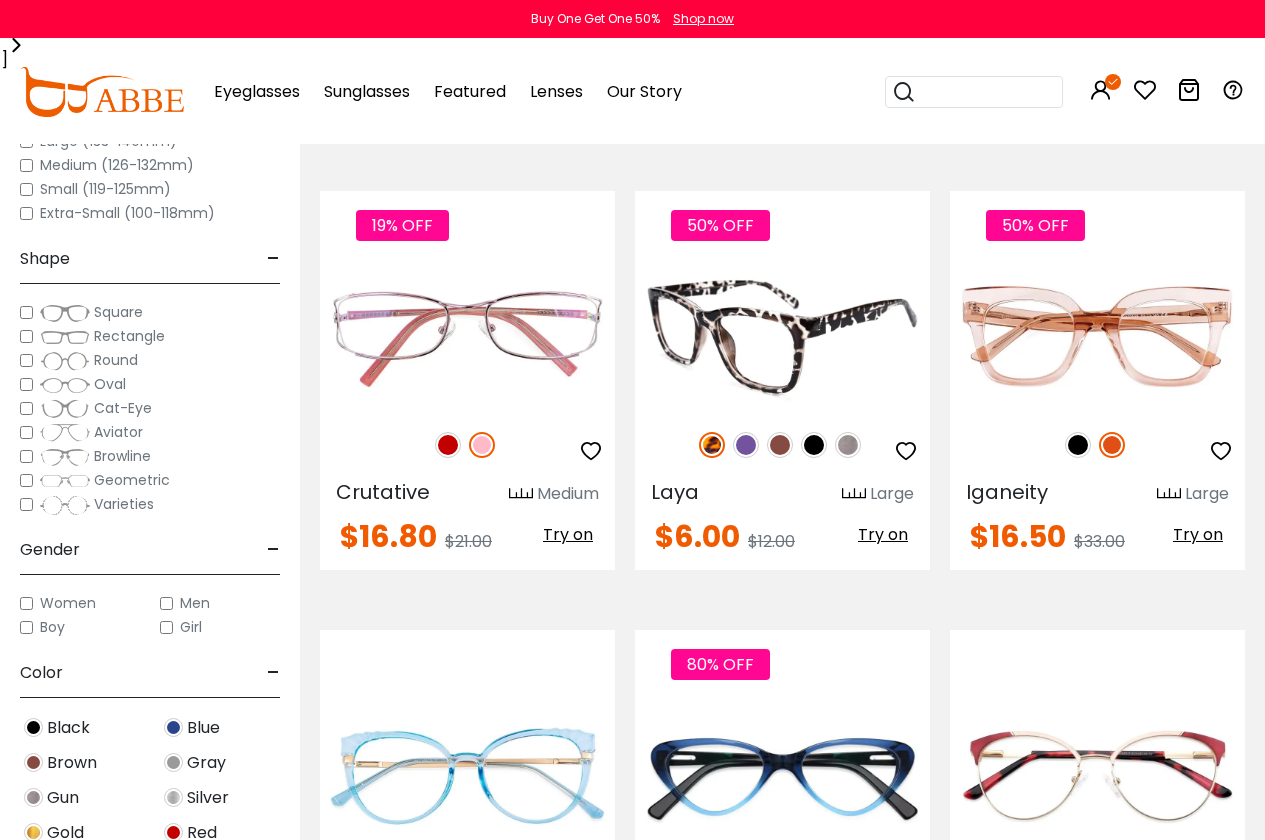 click at bounding box center (746, 445) 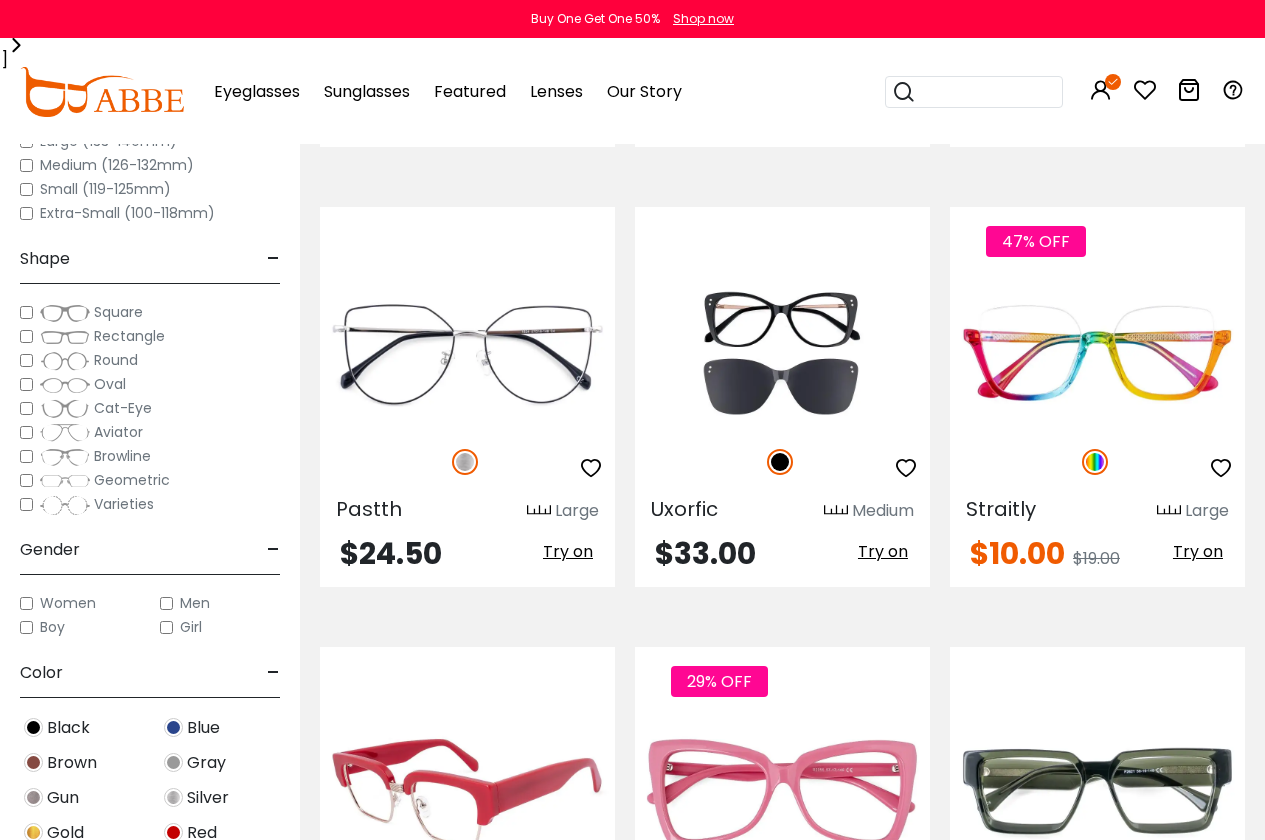 scroll, scrollTop: 7000, scrollLeft: 0, axis: vertical 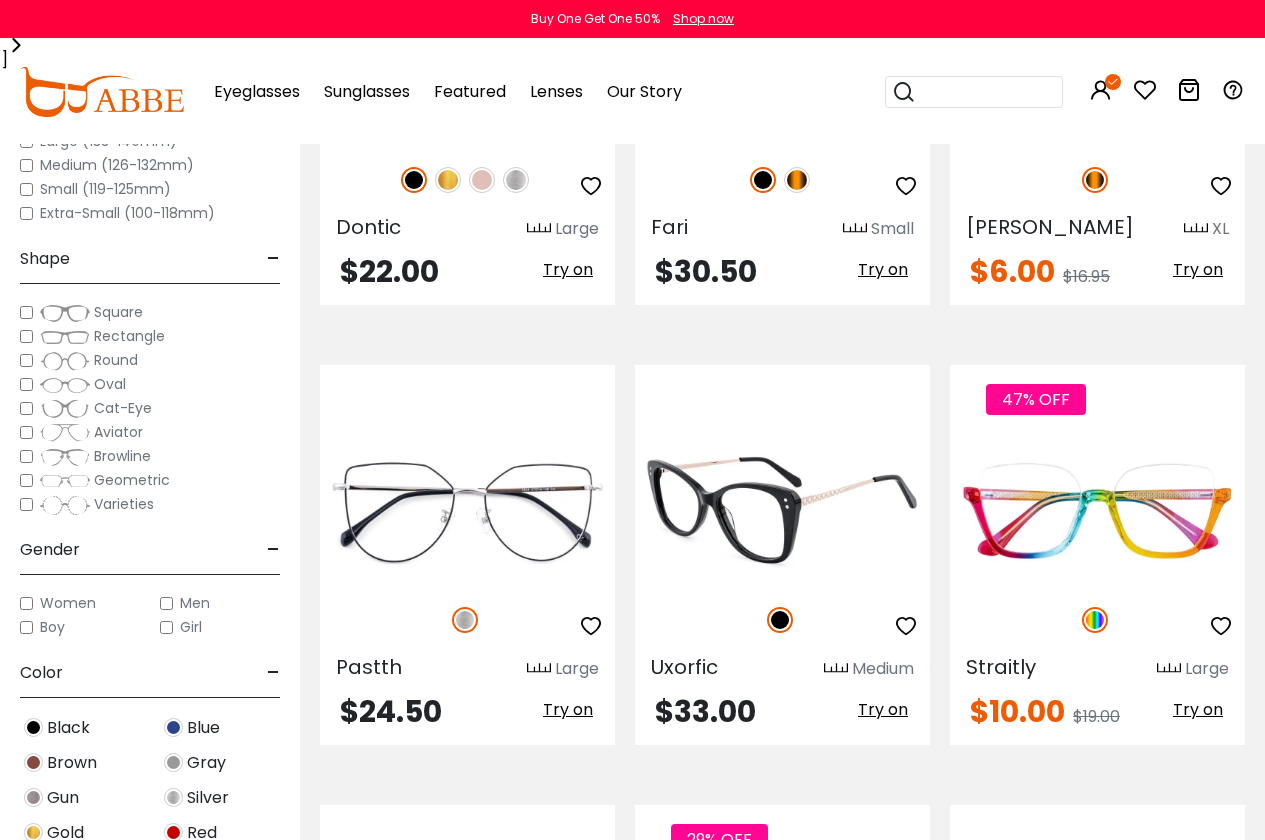 click at bounding box center (782, 510) 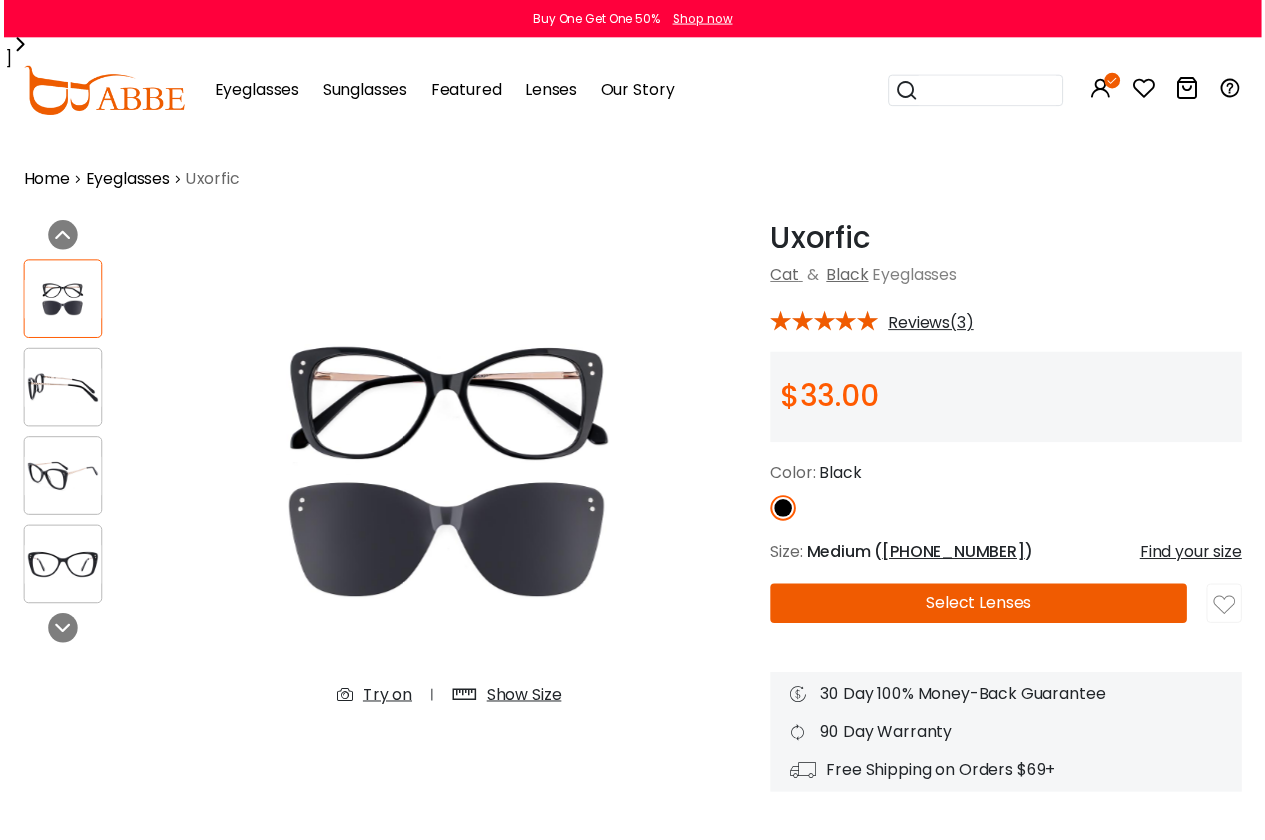 scroll, scrollTop: 0, scrollLeft: 0, axis: both 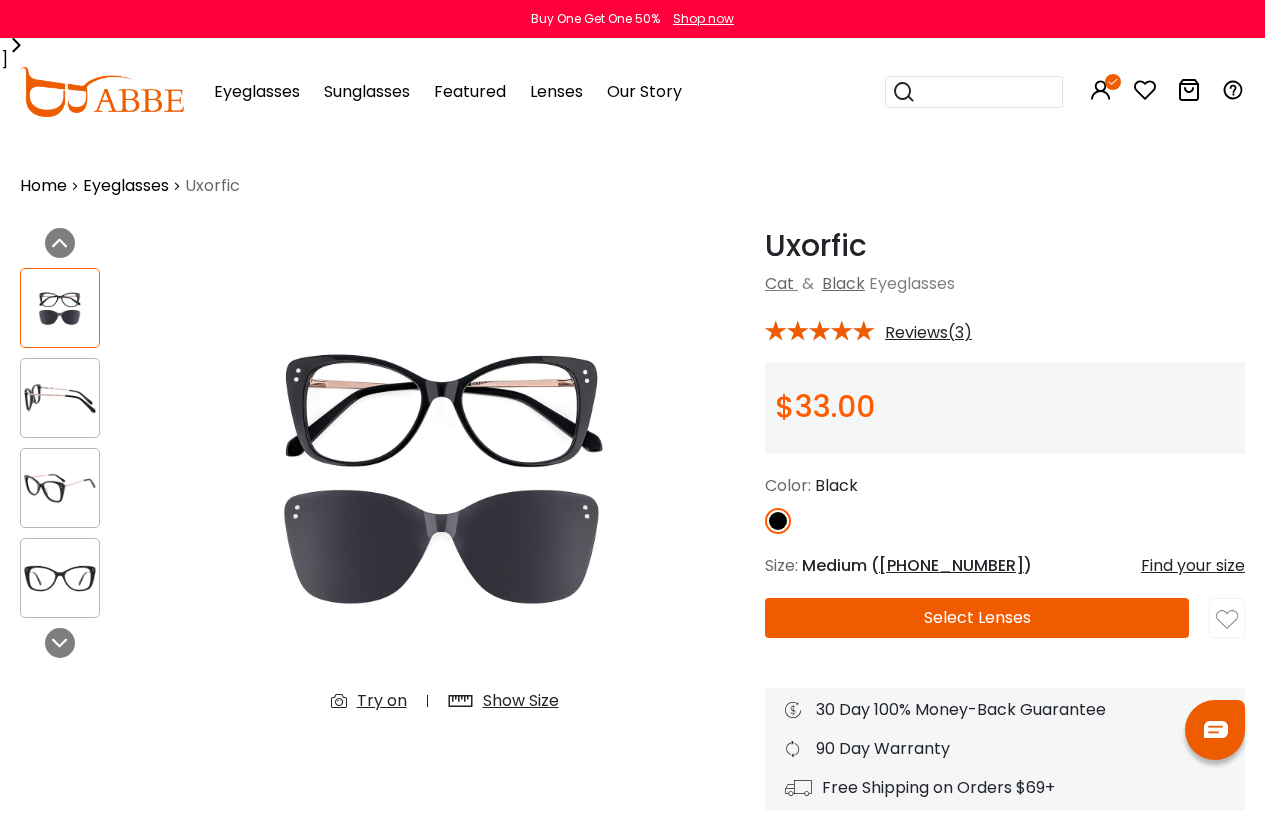 click at bounding box center (60, 398) 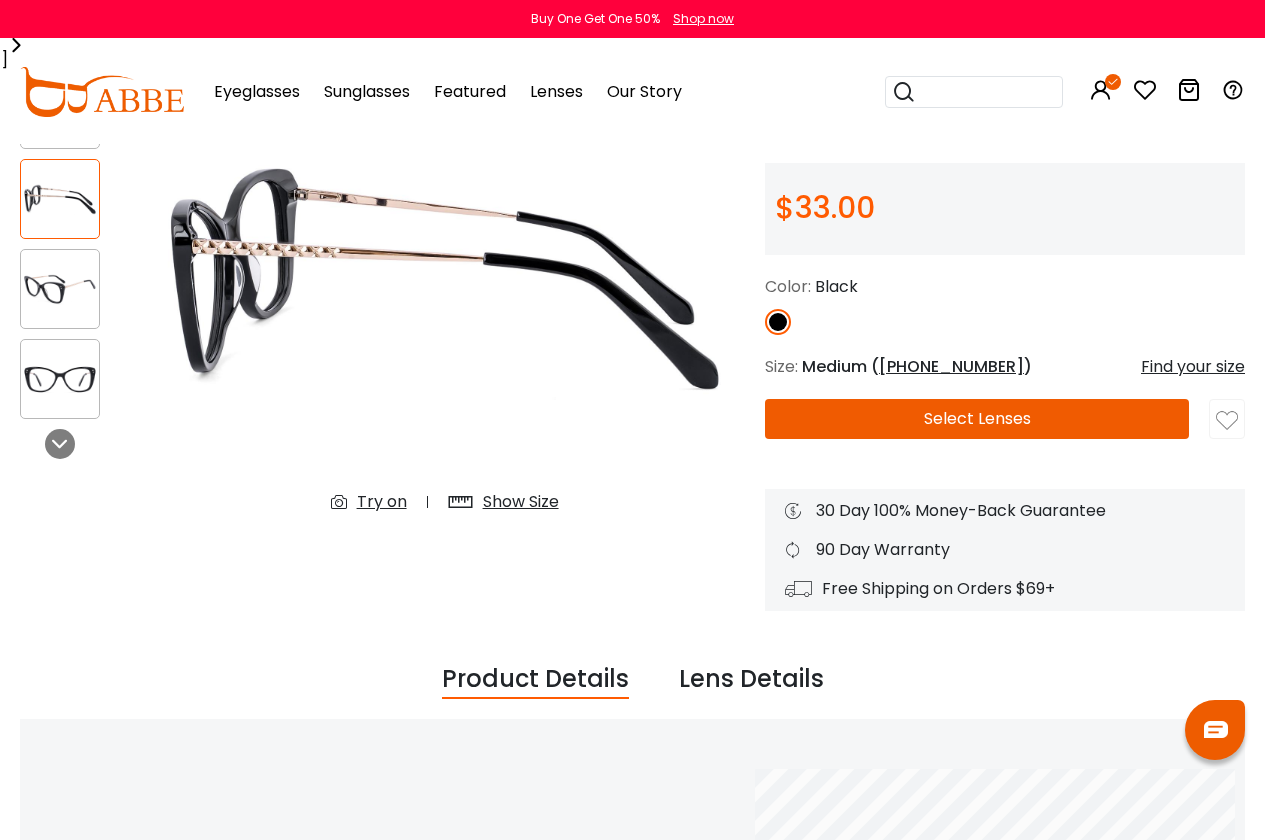 scroll, scrollTop: 0, scrollLeft: 0, axis: both 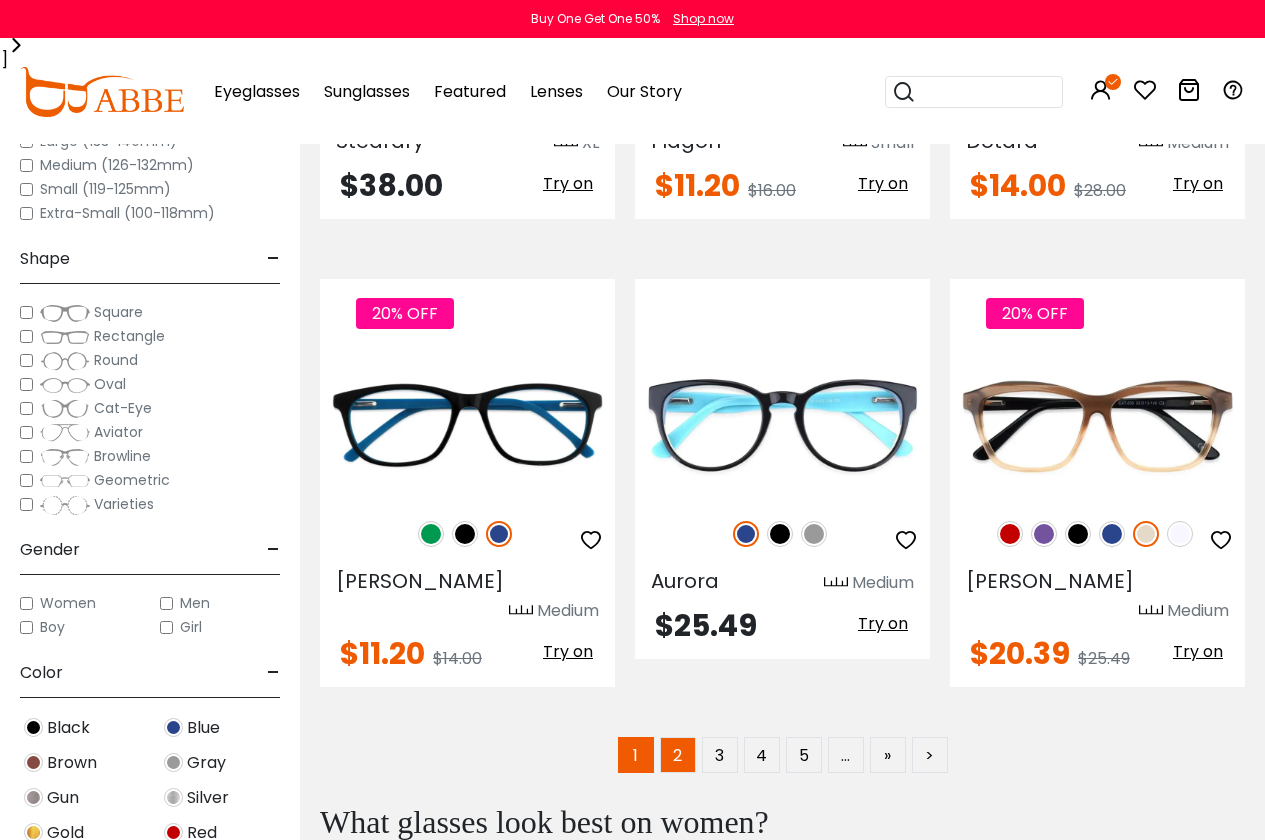 click on "2" at bounding box center (678, 755) 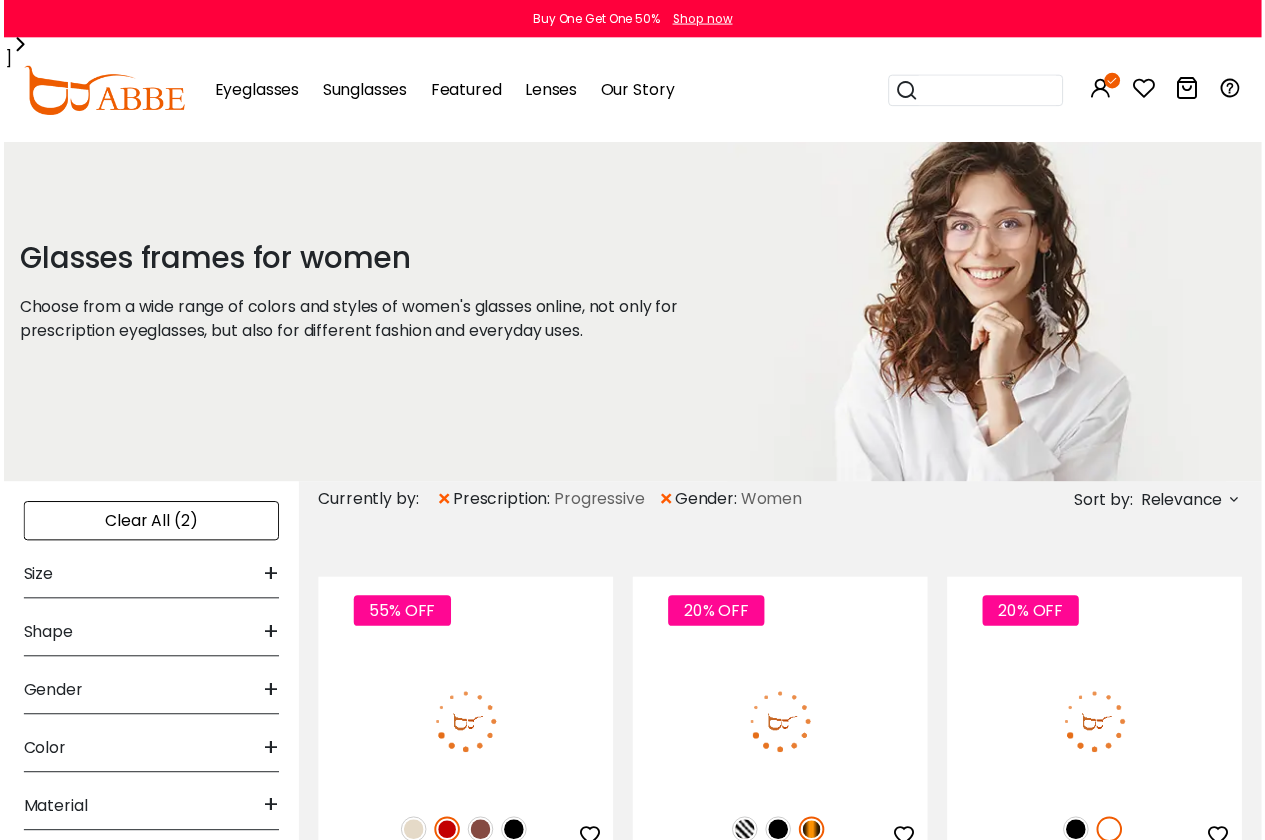 scroll, scrollTop: 0, scrollLeft: 0, axis: both 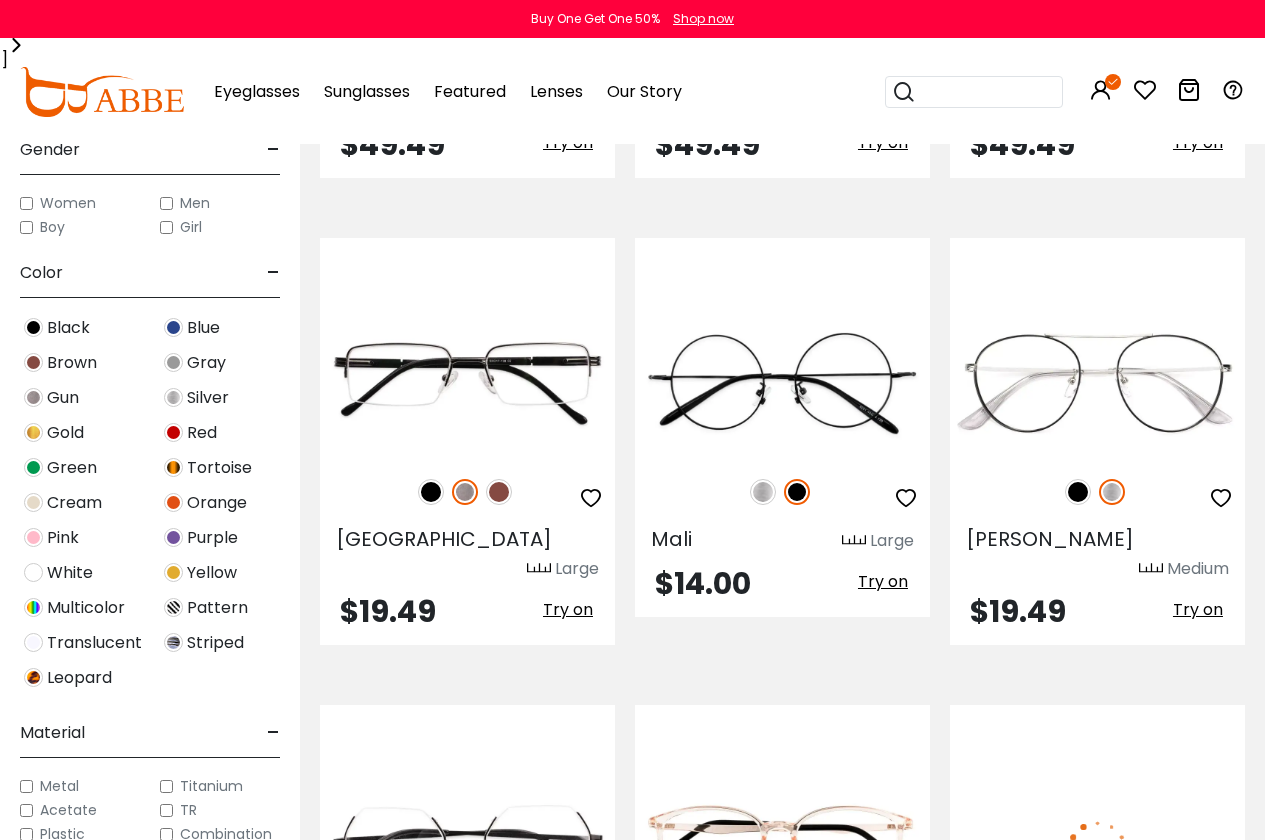 click at bounding box center (1078, 960) 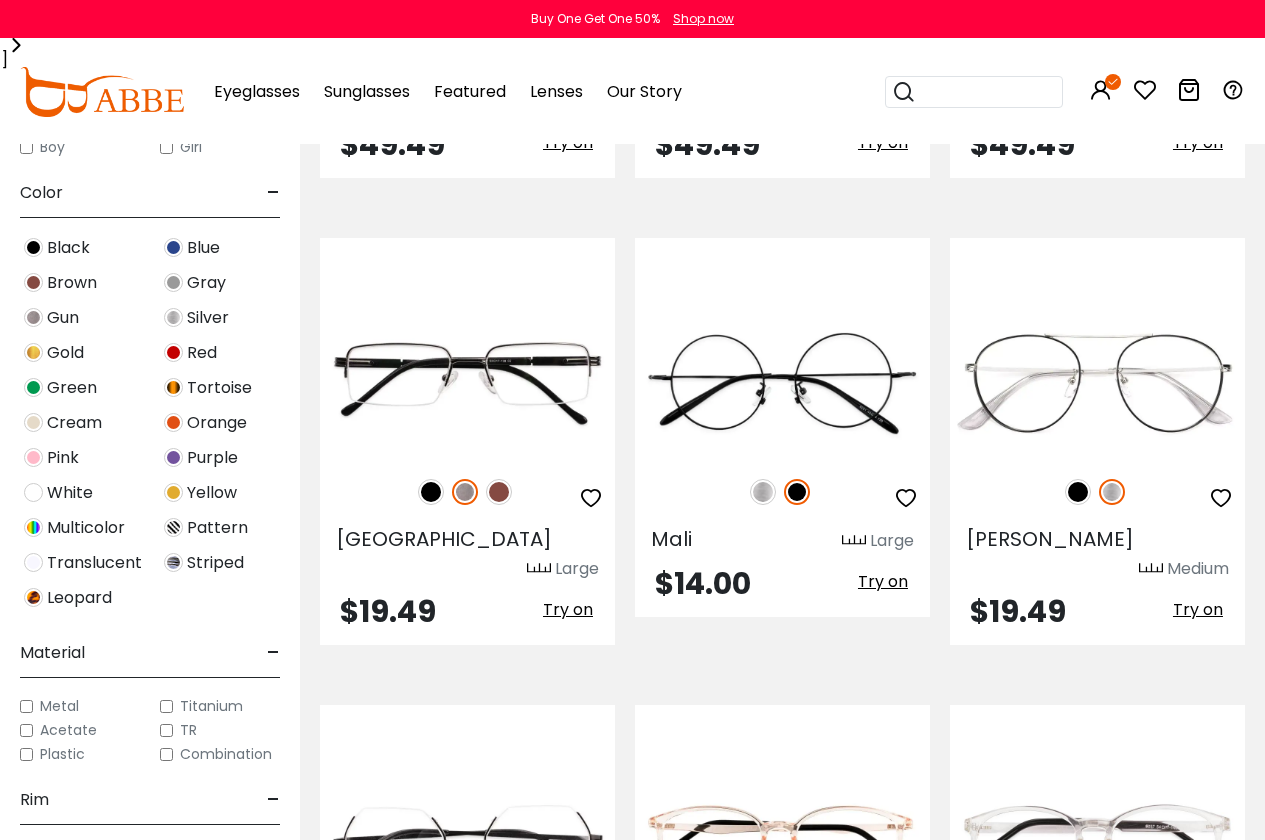 scroll, scrollTop: 600, scrollLeft: 0, axis: vertical 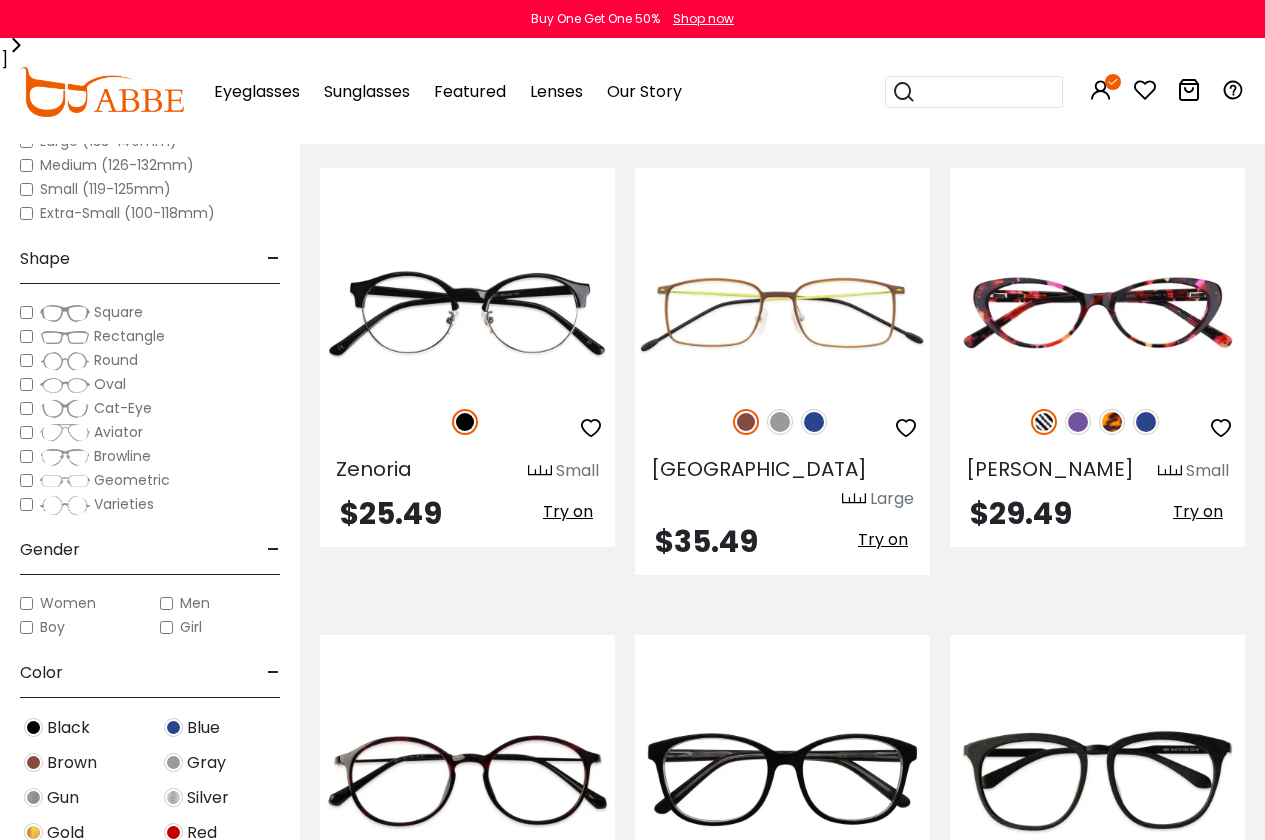 click on "Browline" at bounding box center [150, 456] 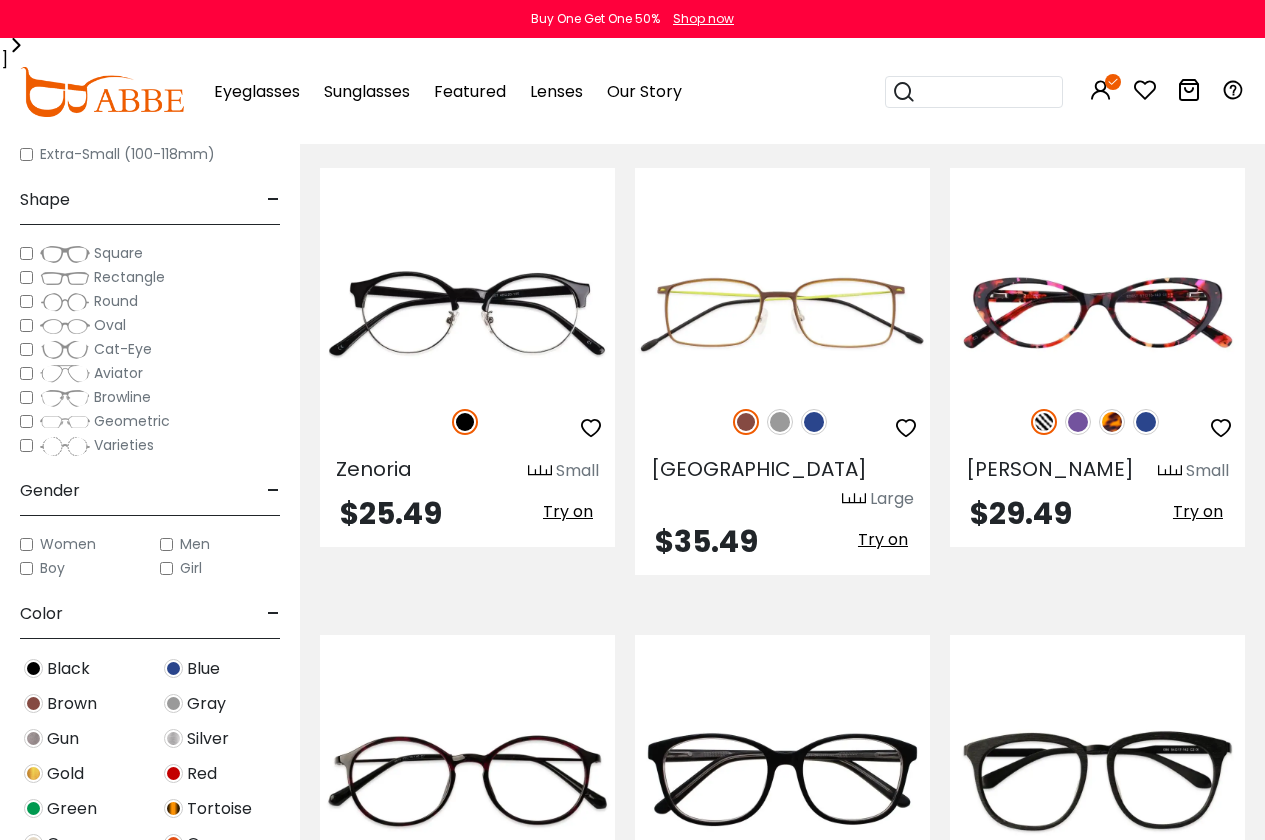 scroll, scrollTop: 0, scrollLeft: 0, axis: both 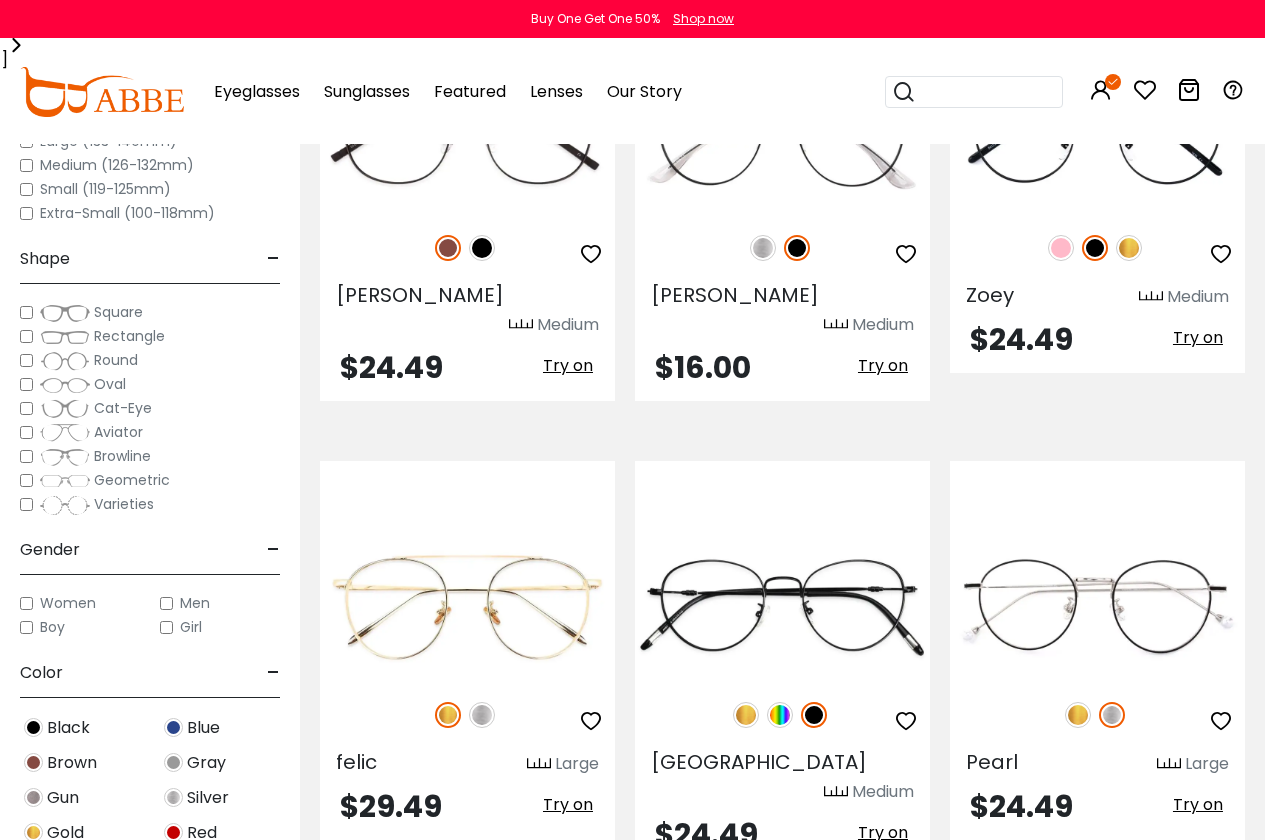 click on "Square
Rectangle
Round
Oval" at bounding box center [150, 408] 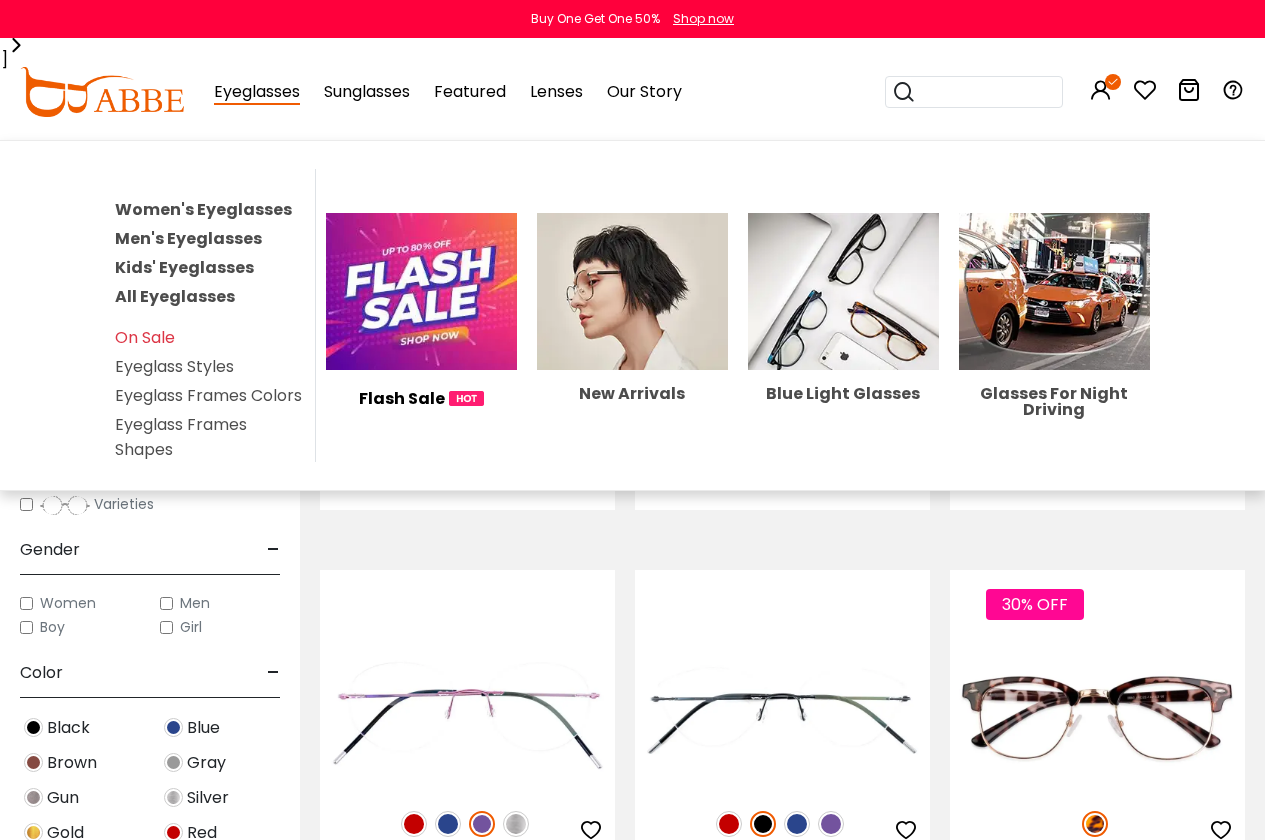 scroll, scrollTop: 3400, scrollLeft: 0, axis: vertical 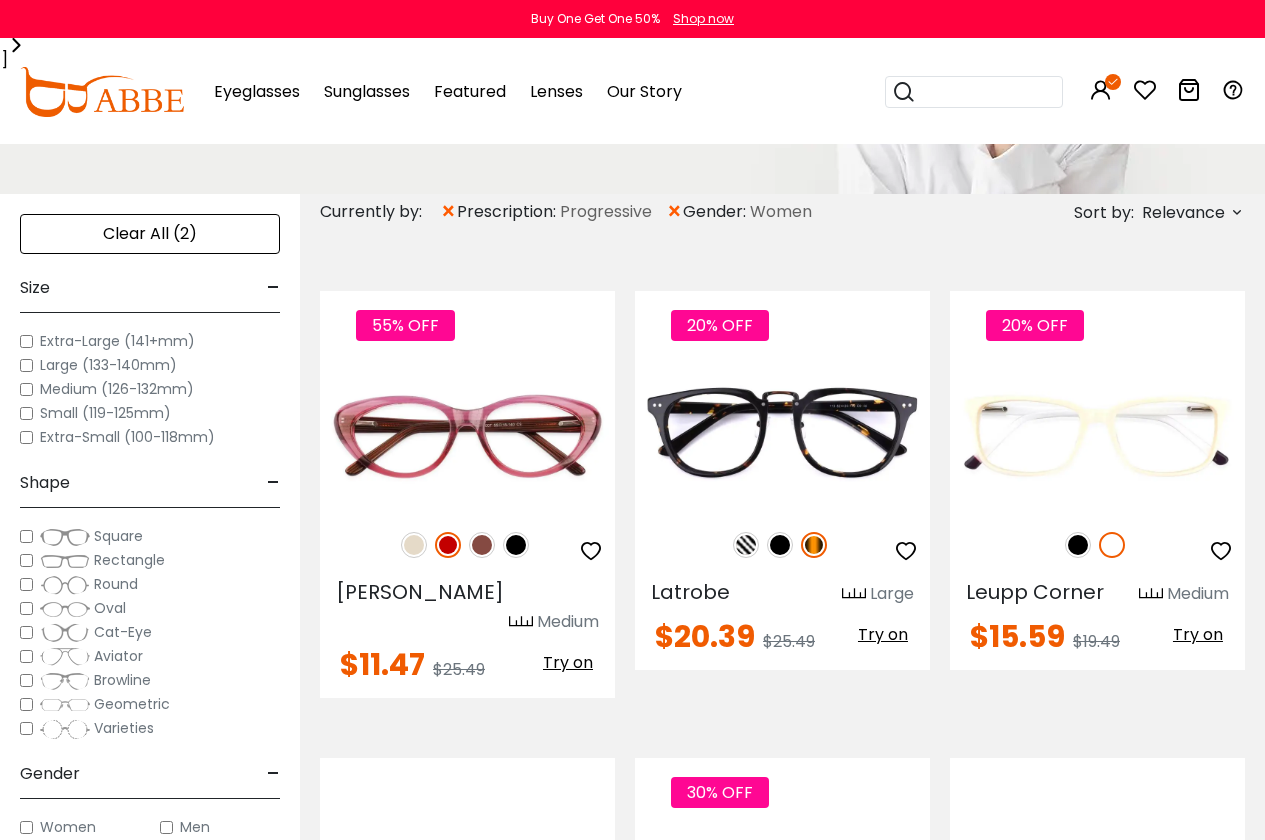 click on "Relevance" at bounding box center [1183, 213] 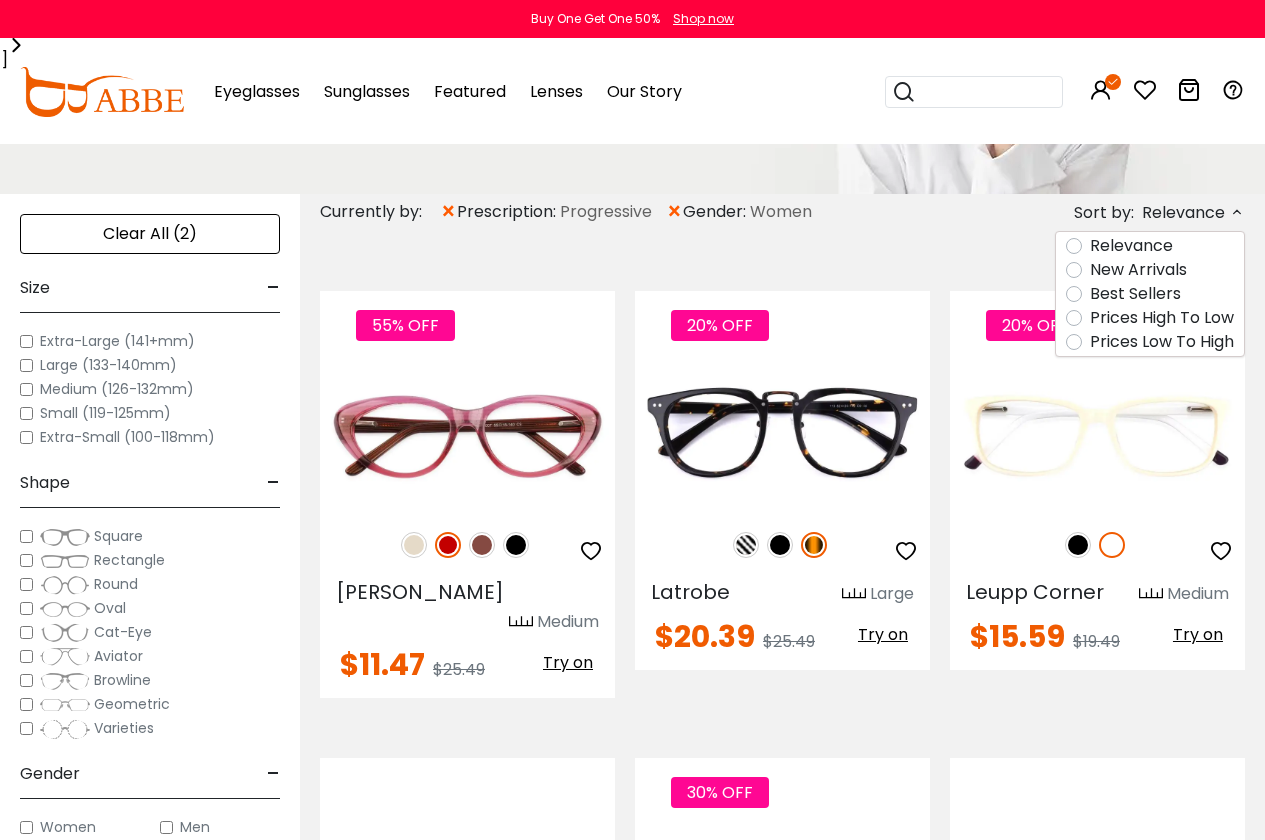 click on "New Arrivals" at bounding box center [1138, 270] 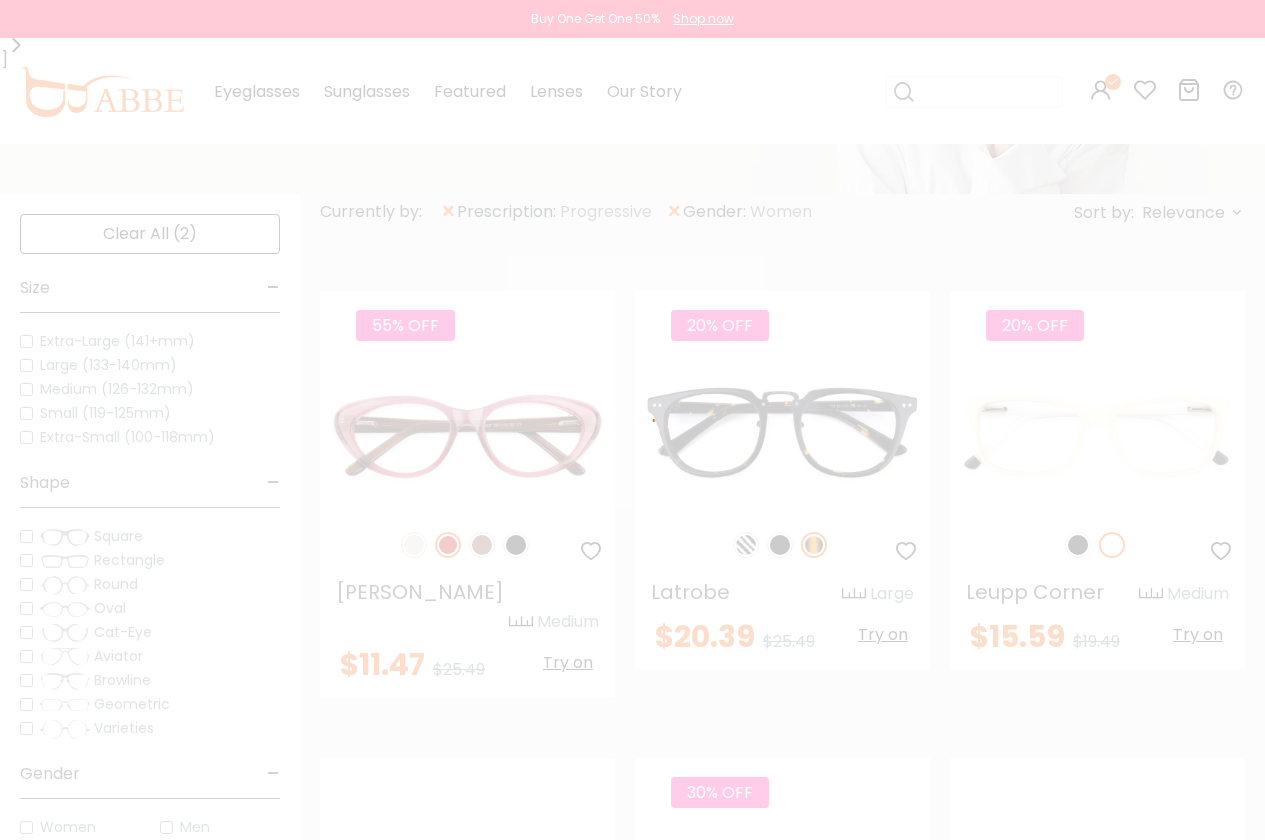 scroll, scrollTop: 216, scrollLeft: 0, axis: vertical 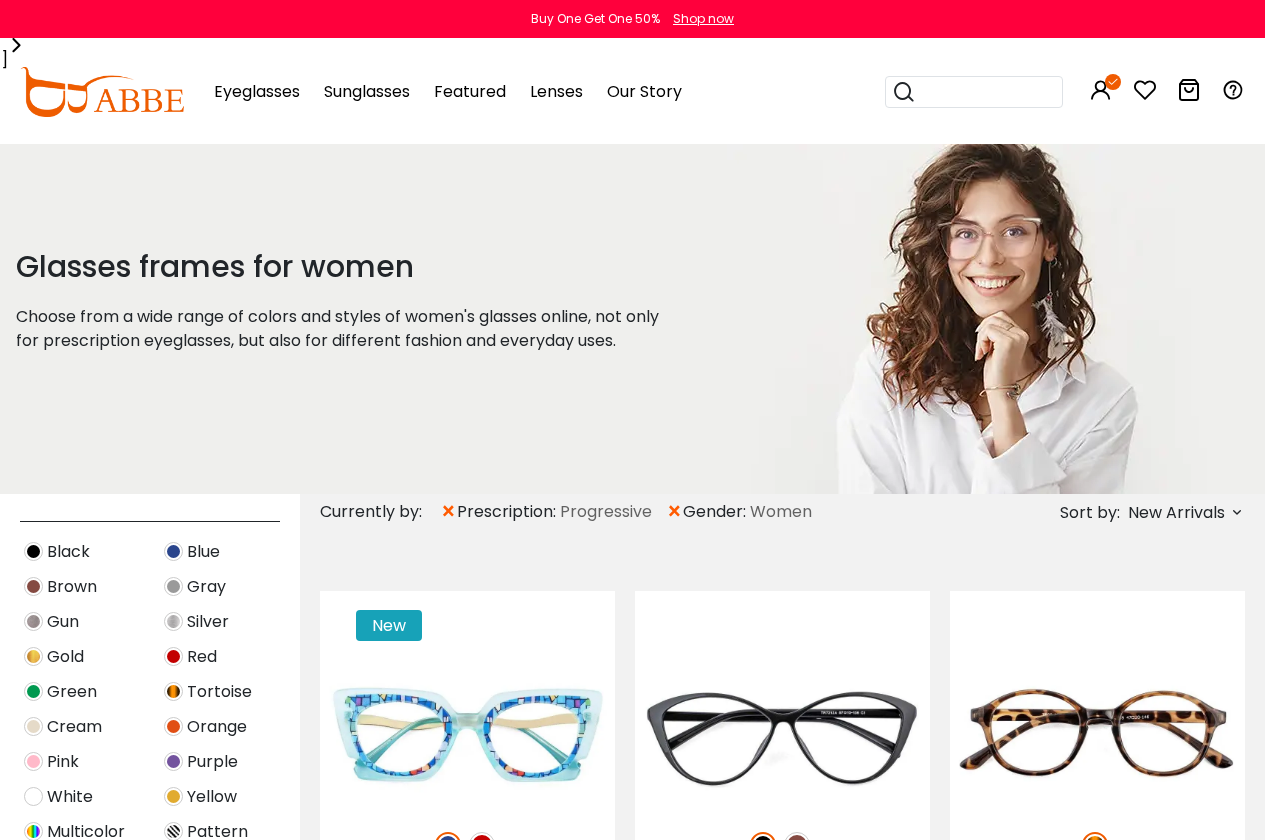 click on "New Arrivals" at bounding box center [1176, 513] 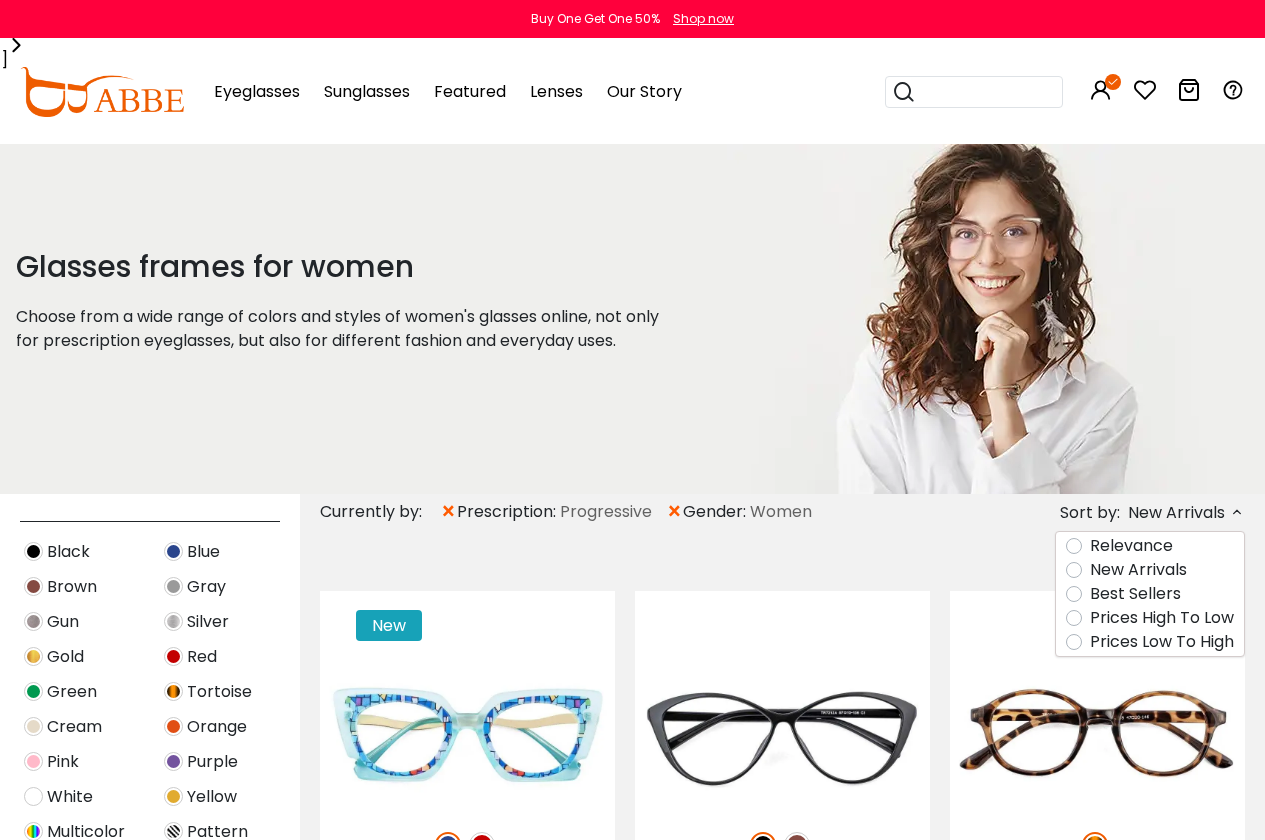 click on "Prices High To Low" at bounding box center (1162, 618) 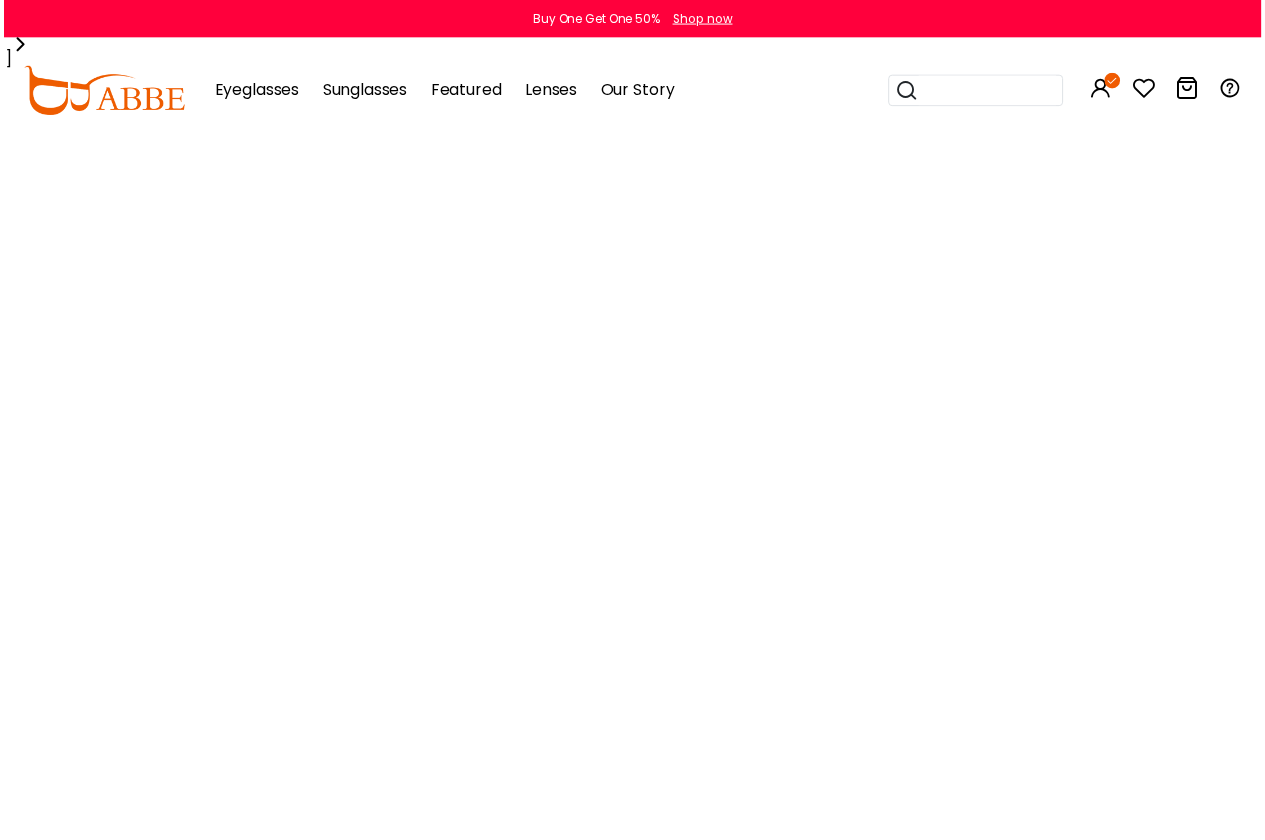scroll, scrollTop: 0, scrollLeft: 0, axis: both 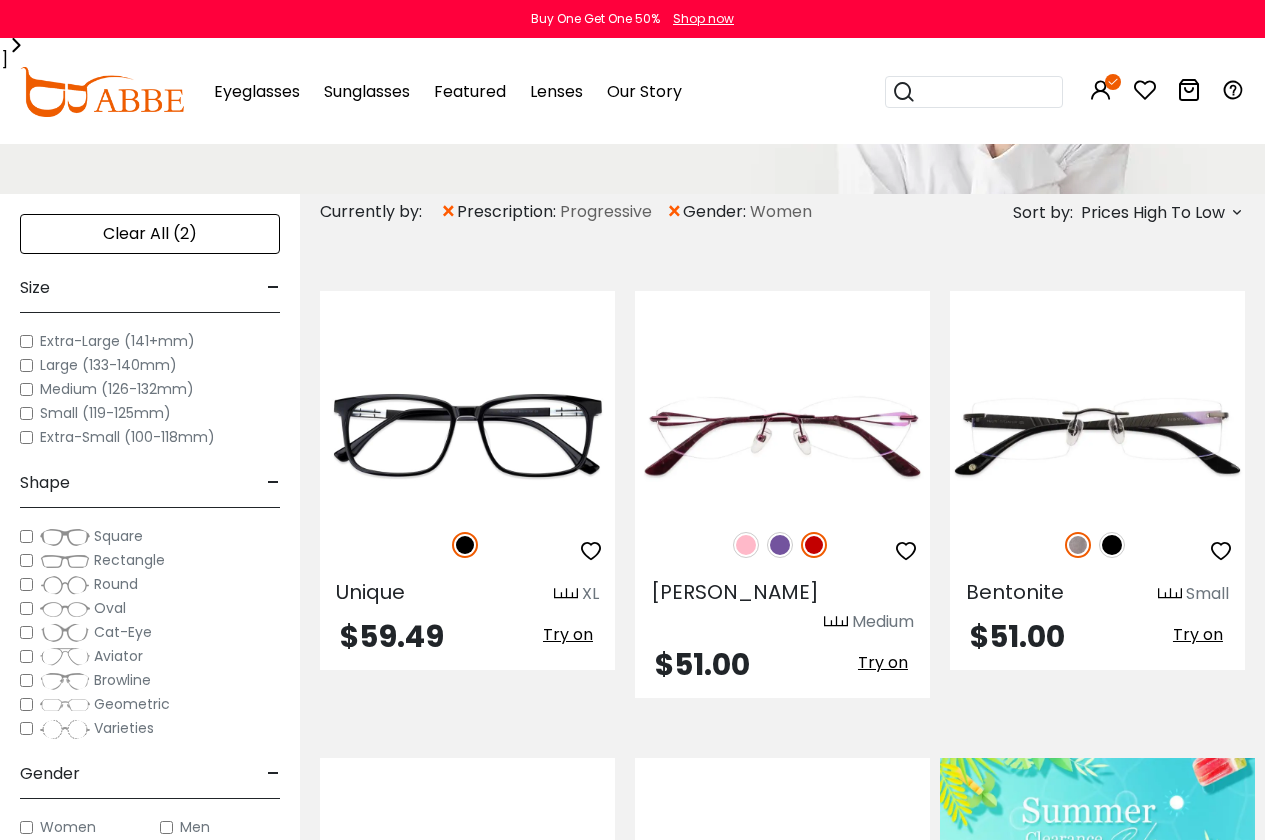 click on "Prices High To Low" at bounding box center (1153, 213) 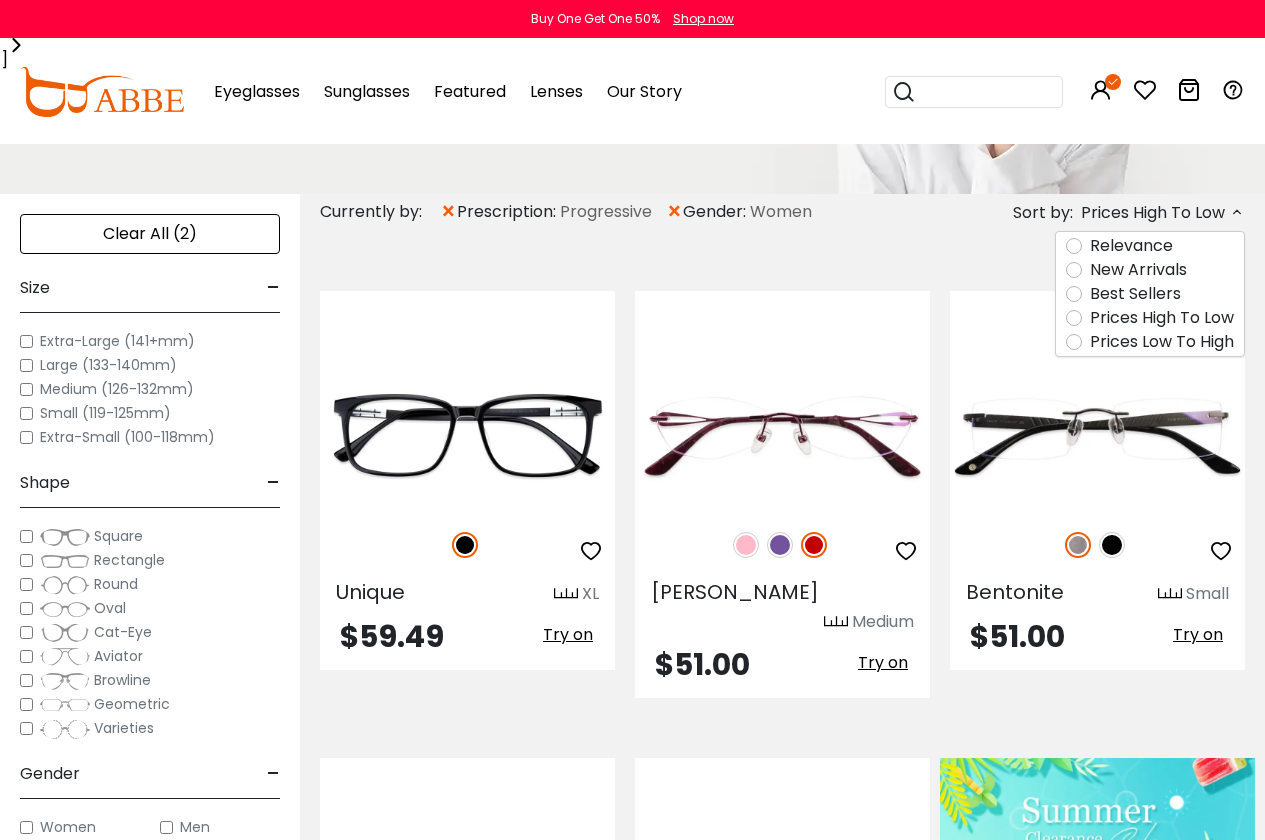 click on "Best Sellers" at bounding box center (1135, 294) 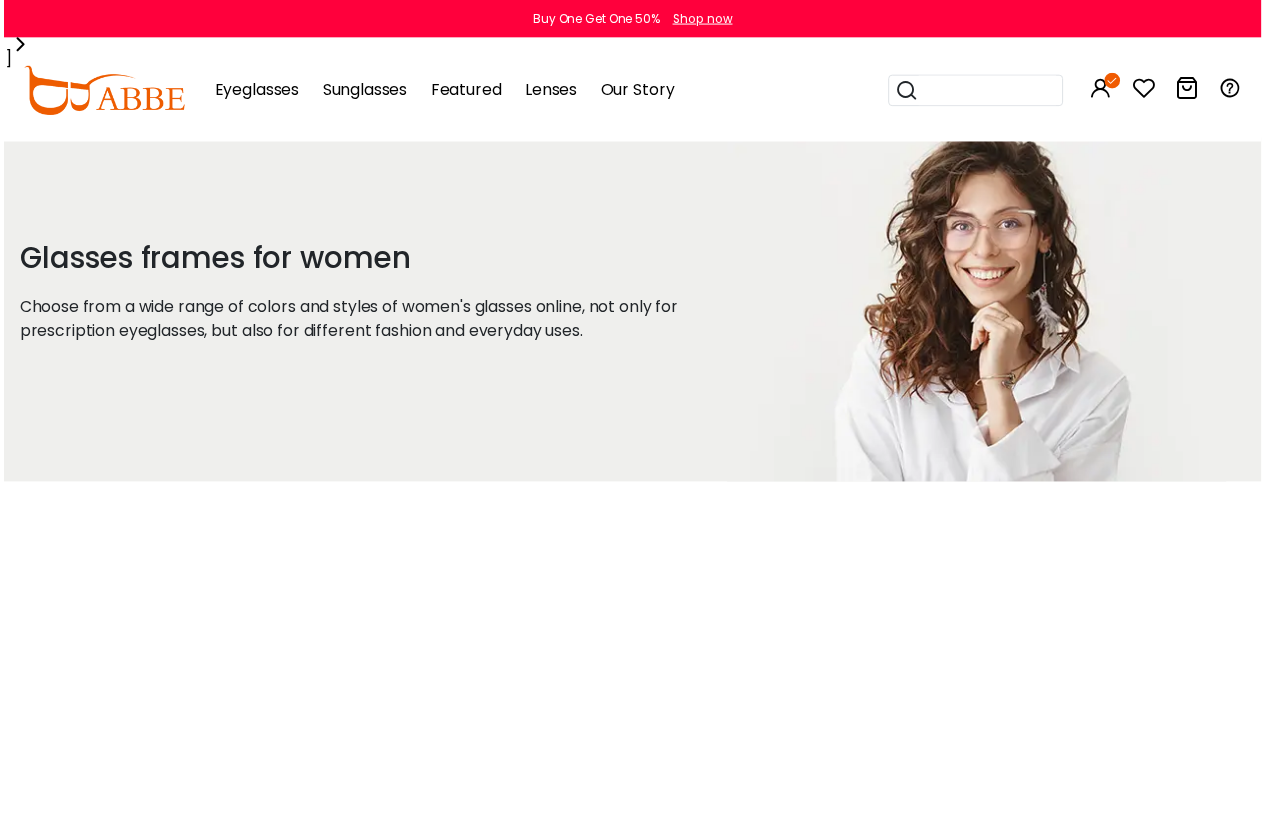 scroll, scrollTop: 0, scrollLeft: 0, axis: both 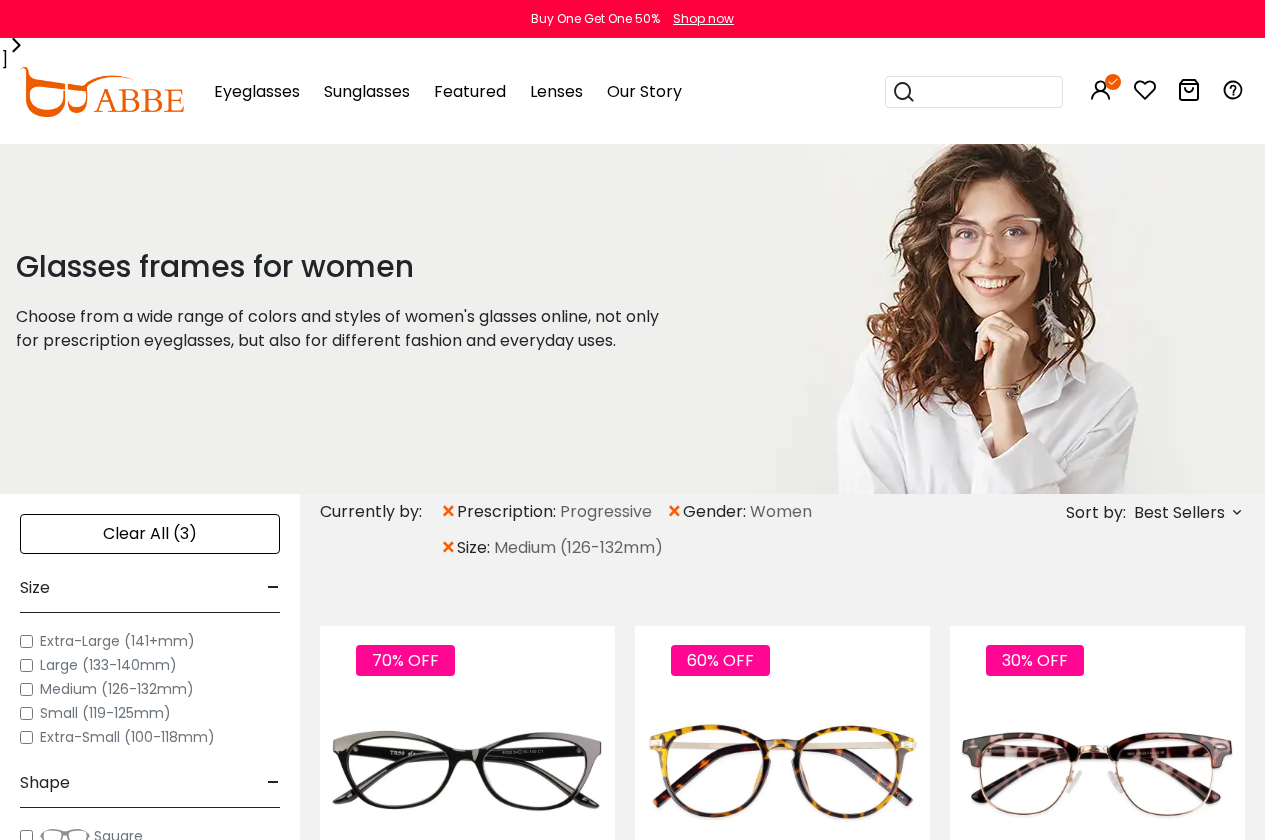 click on "Small (119-125mm)" at bounding box center [150, 713] 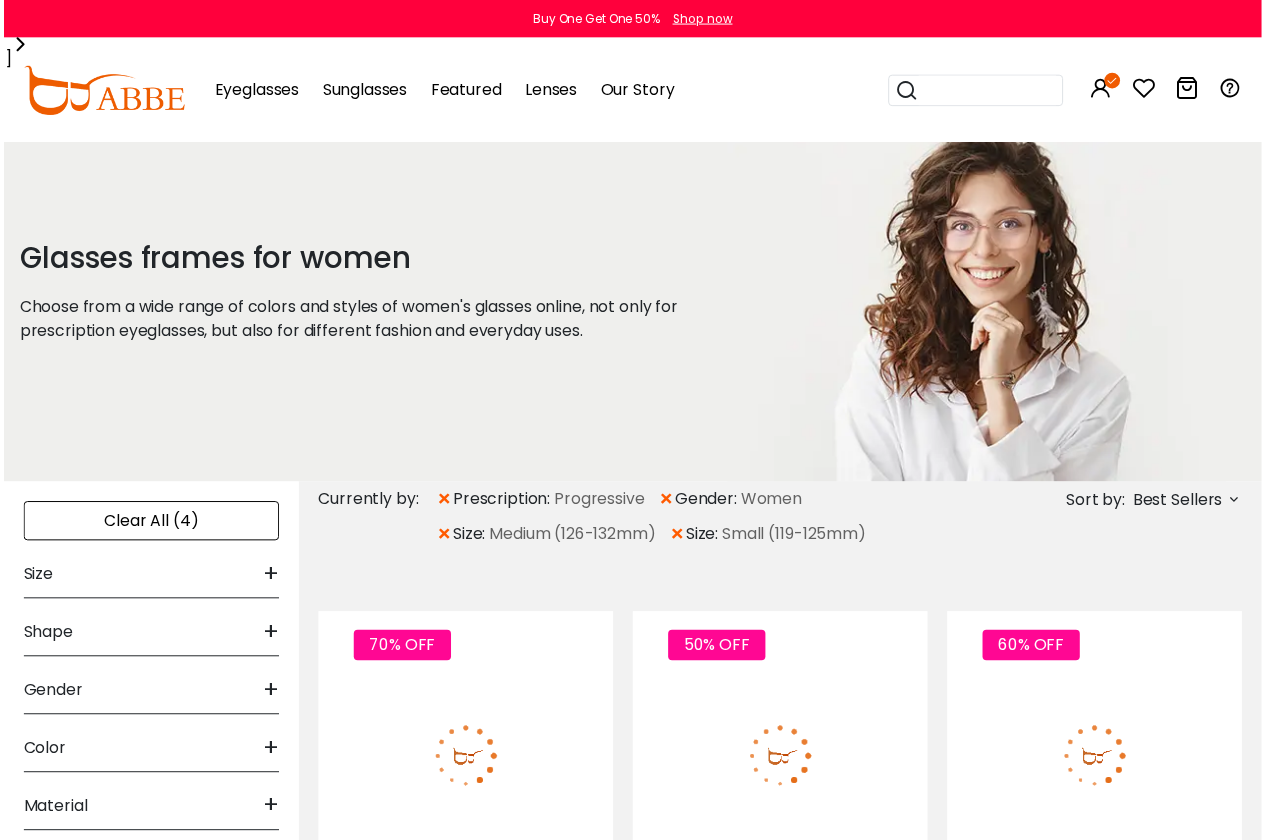 scroll, scrollTop: 0, scrollLeft: 0, axis: both 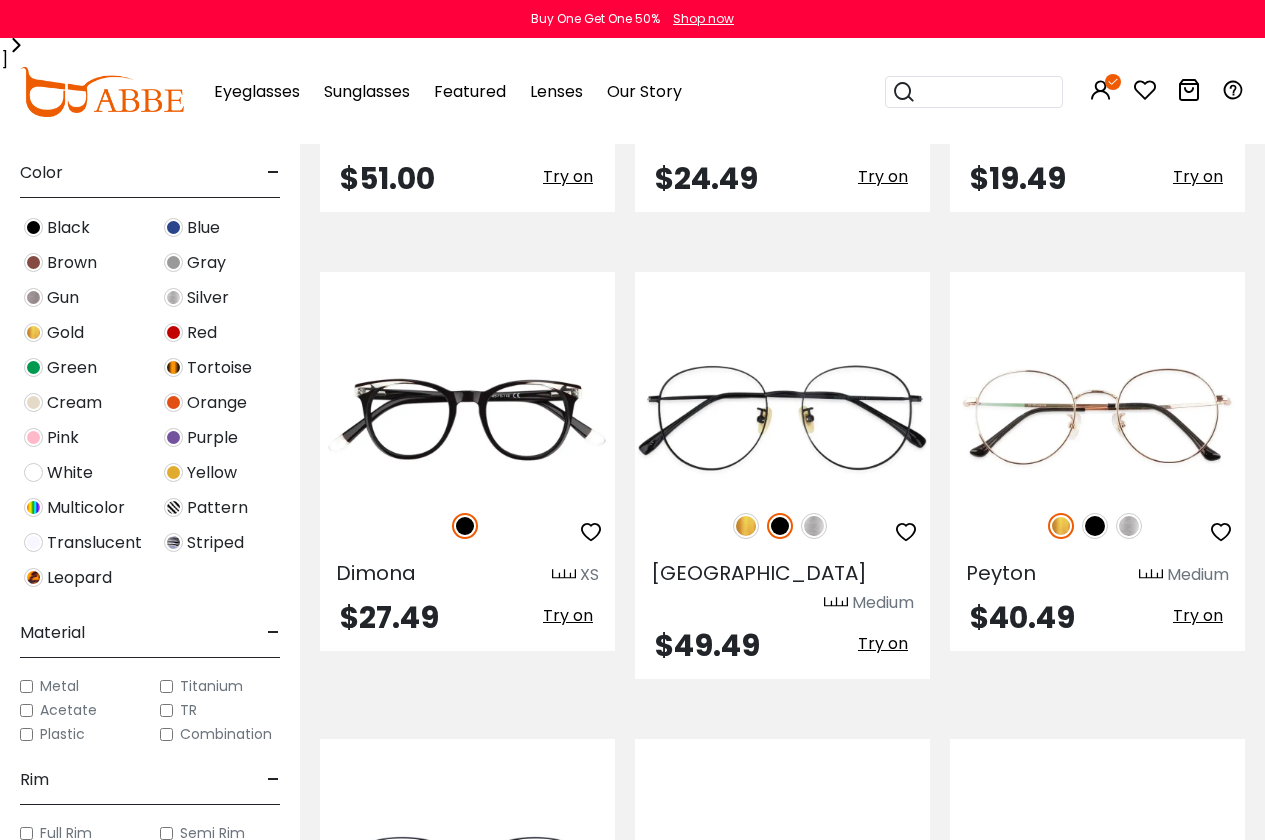 click at bounding box center [763, 994] 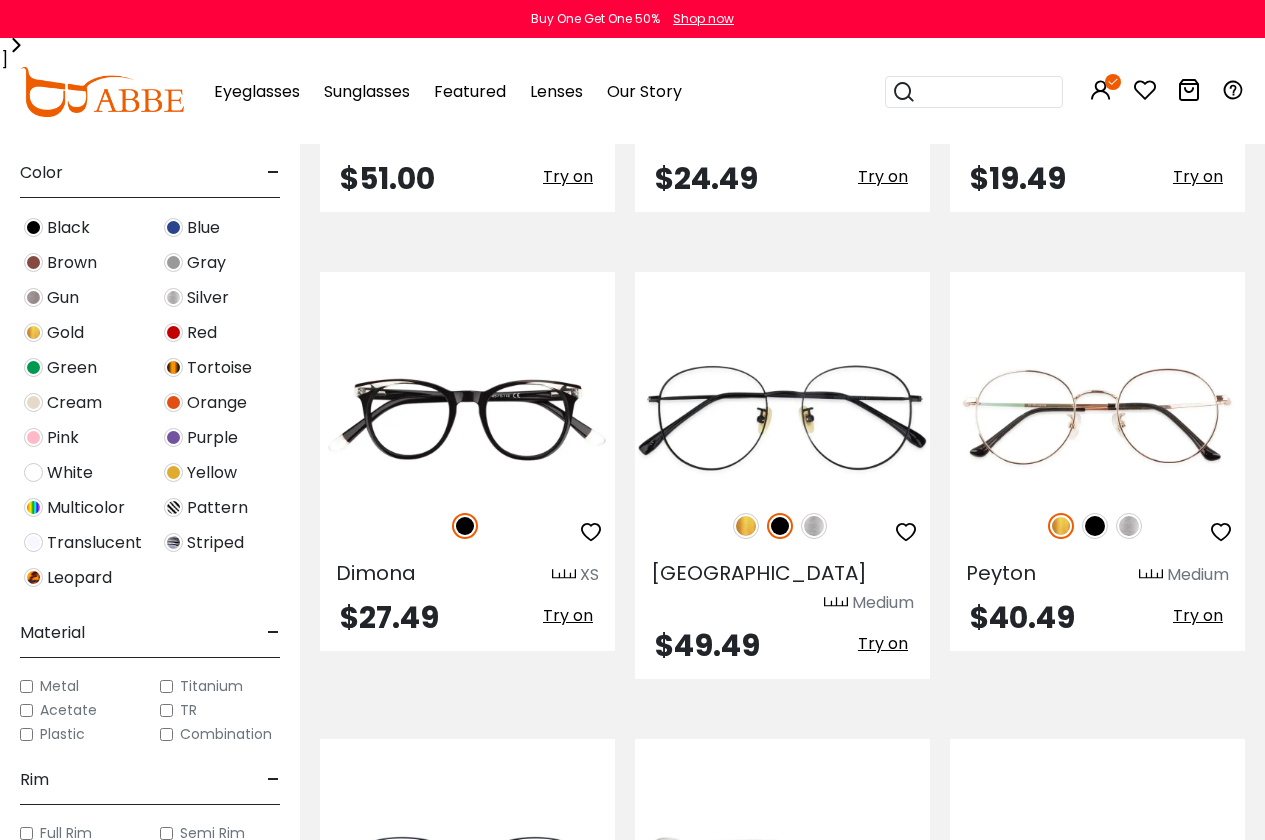 click at bounding box center (763, 994) 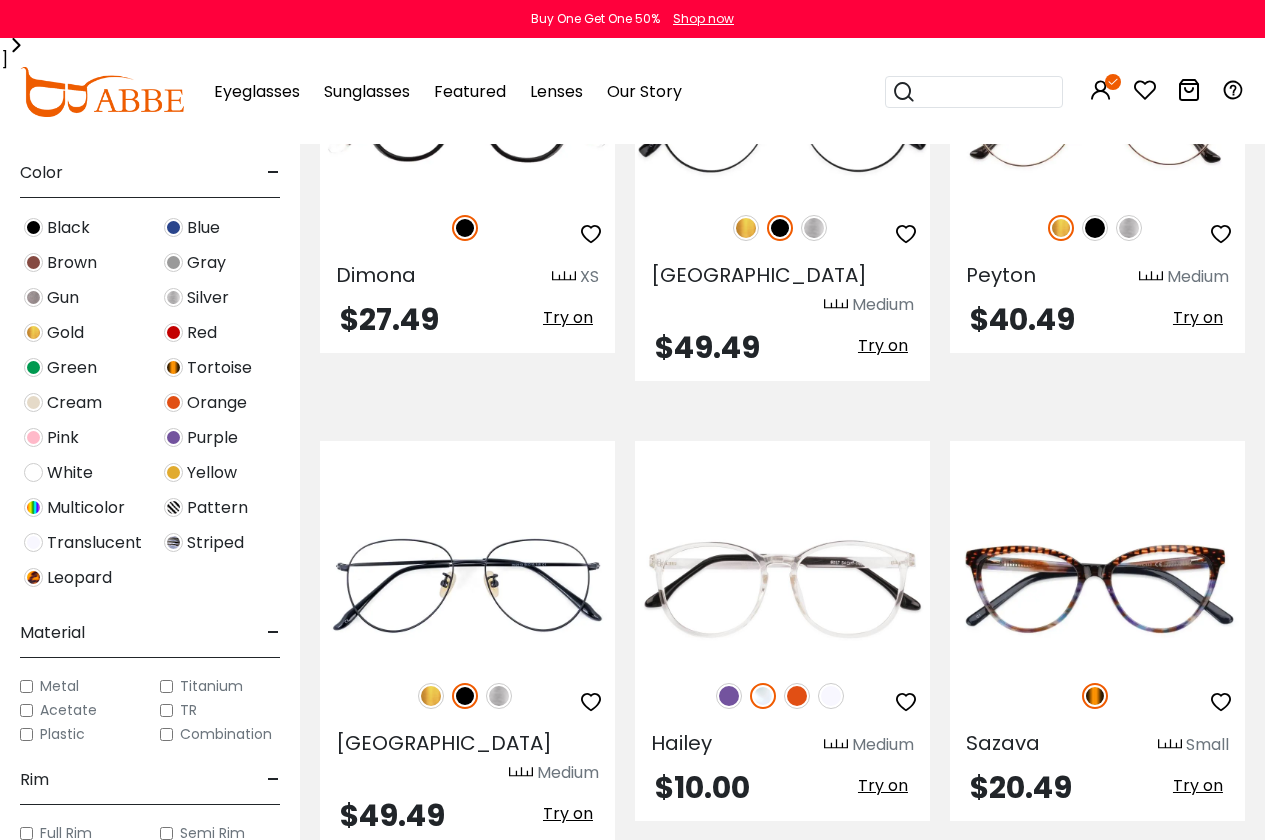 scroll, scrollTop: 8100, scrollLeft: 0, axis: vertical 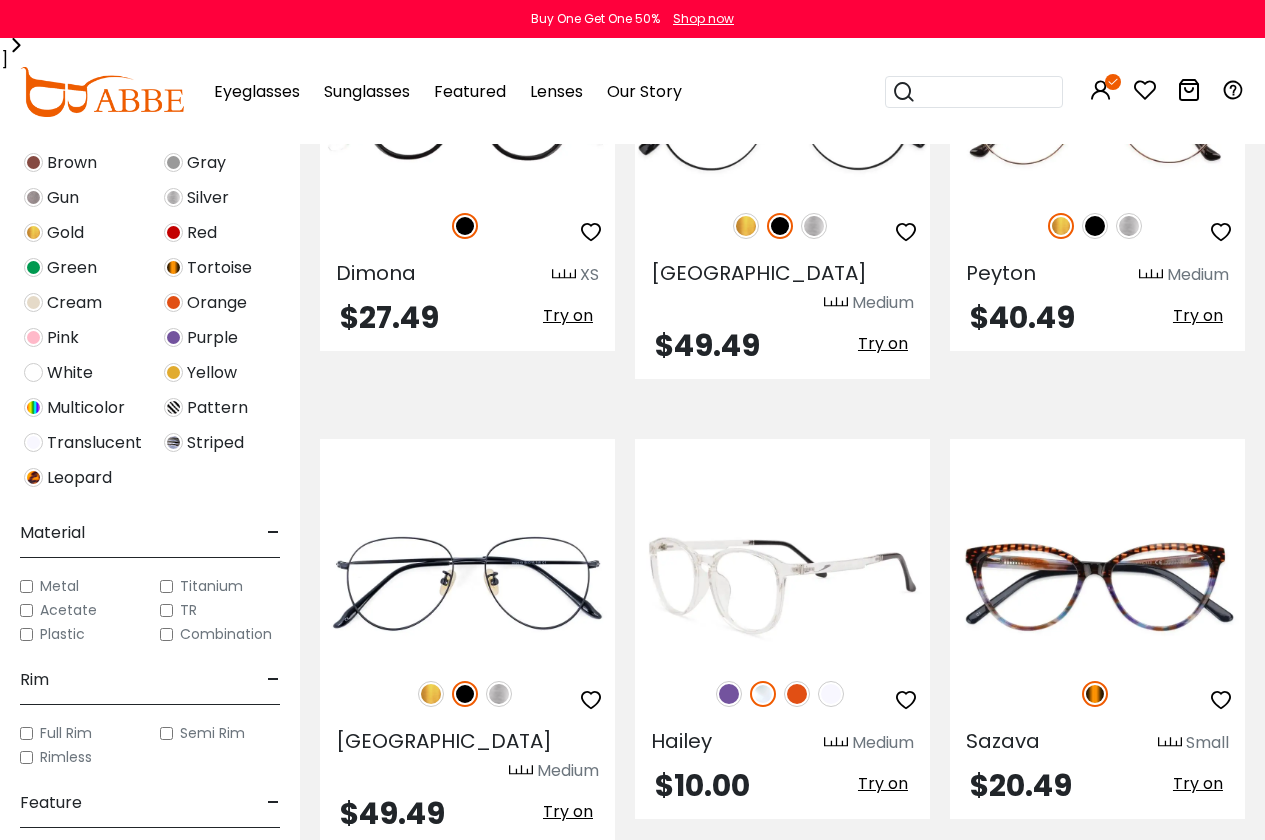 click at bounding box center (906, 700) 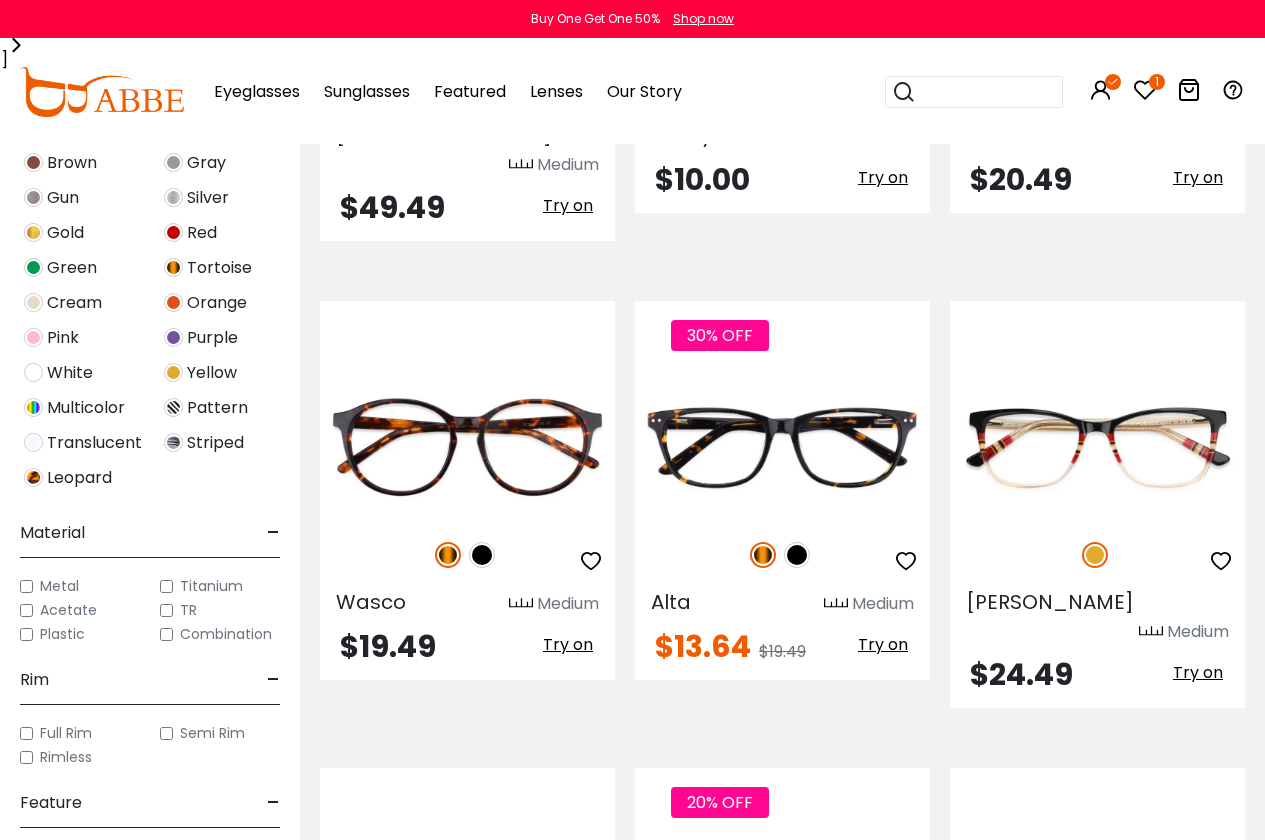 scroll, scrollTop: 9000, scrollLeft: 0, axis: vertical 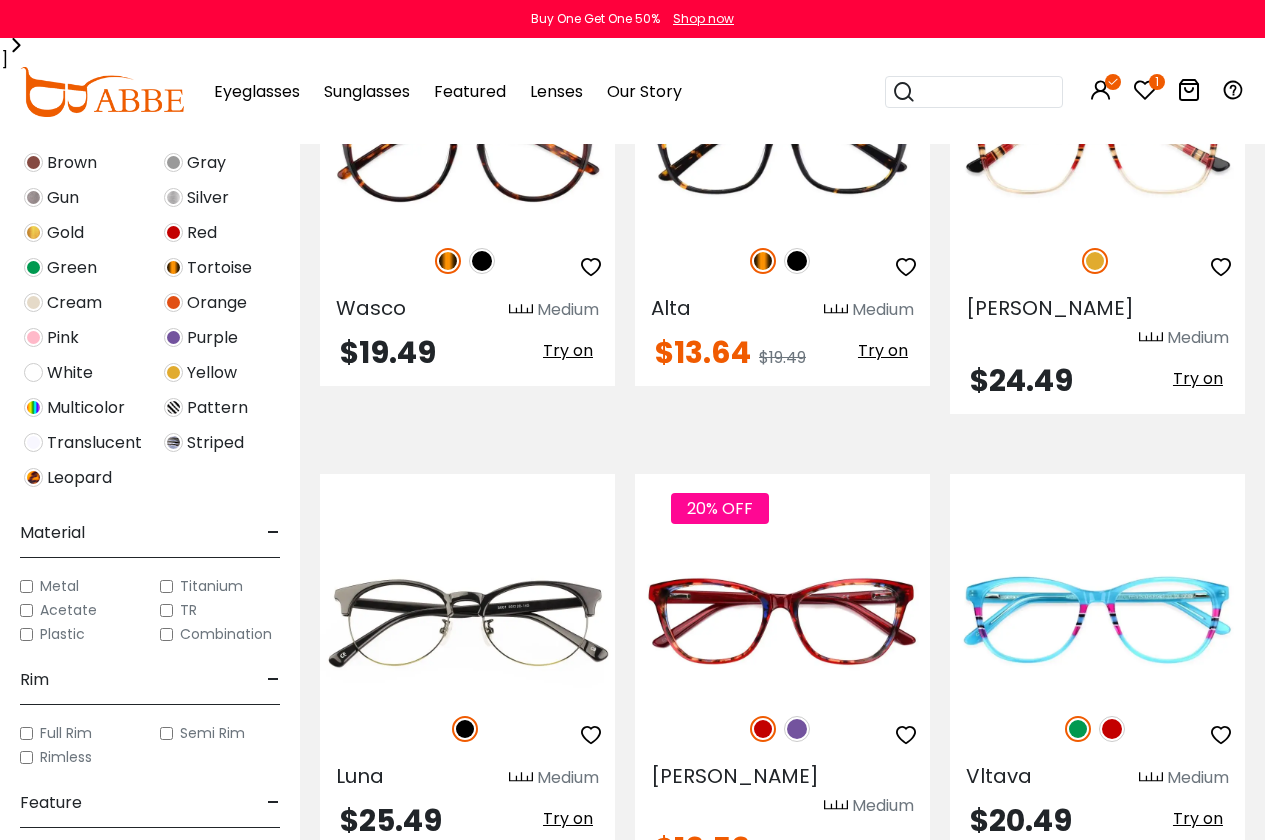 click on "2" at bounding box center [741, 950] 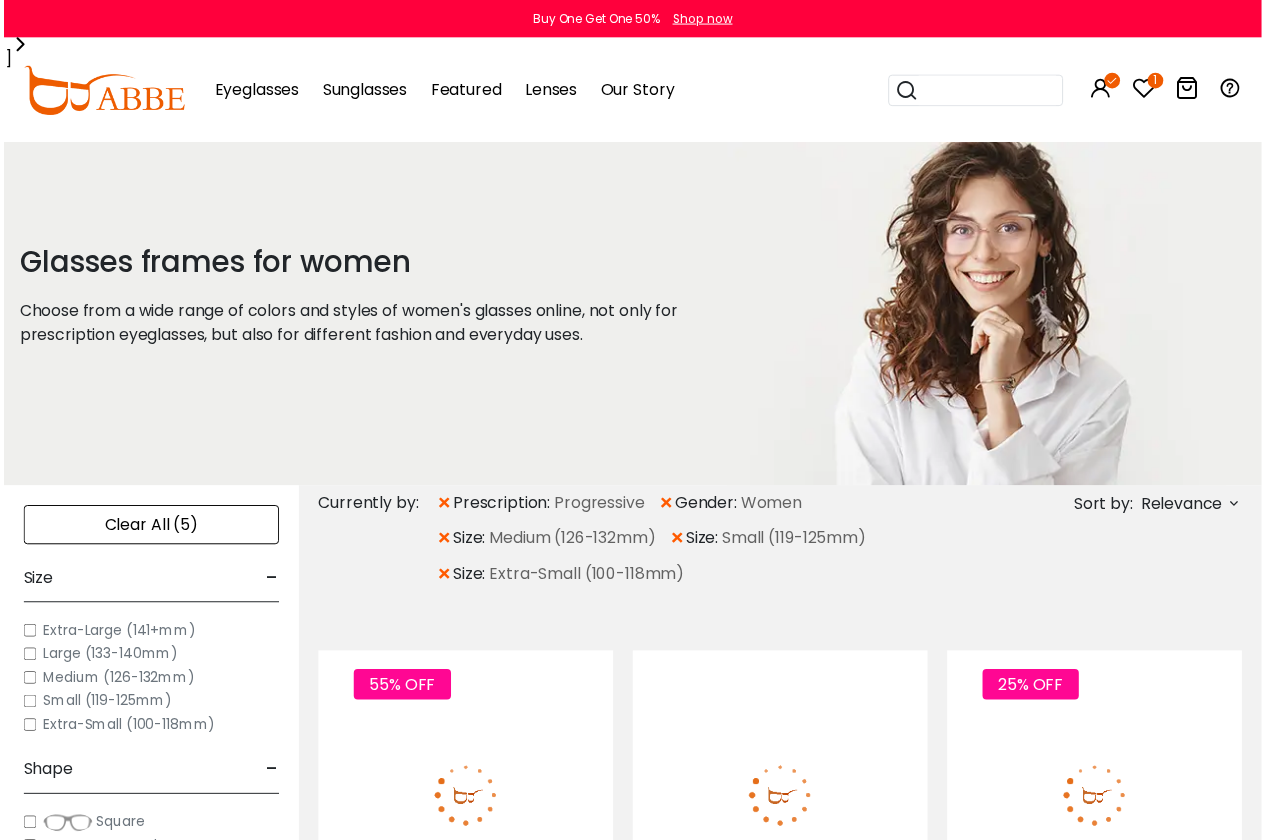 scroll, scrollTop: 0, scrollLeft: 0, axis: both 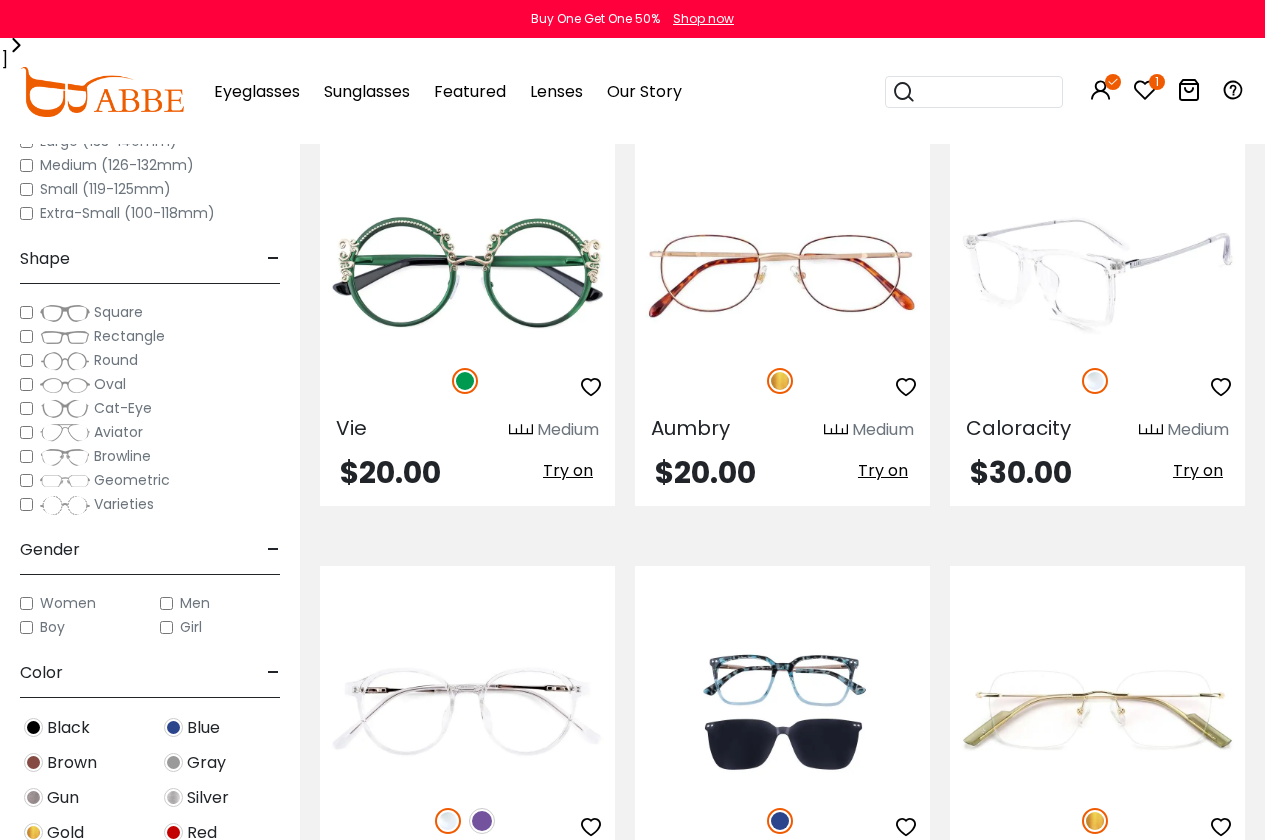 click at bounding box center [1221, 387] 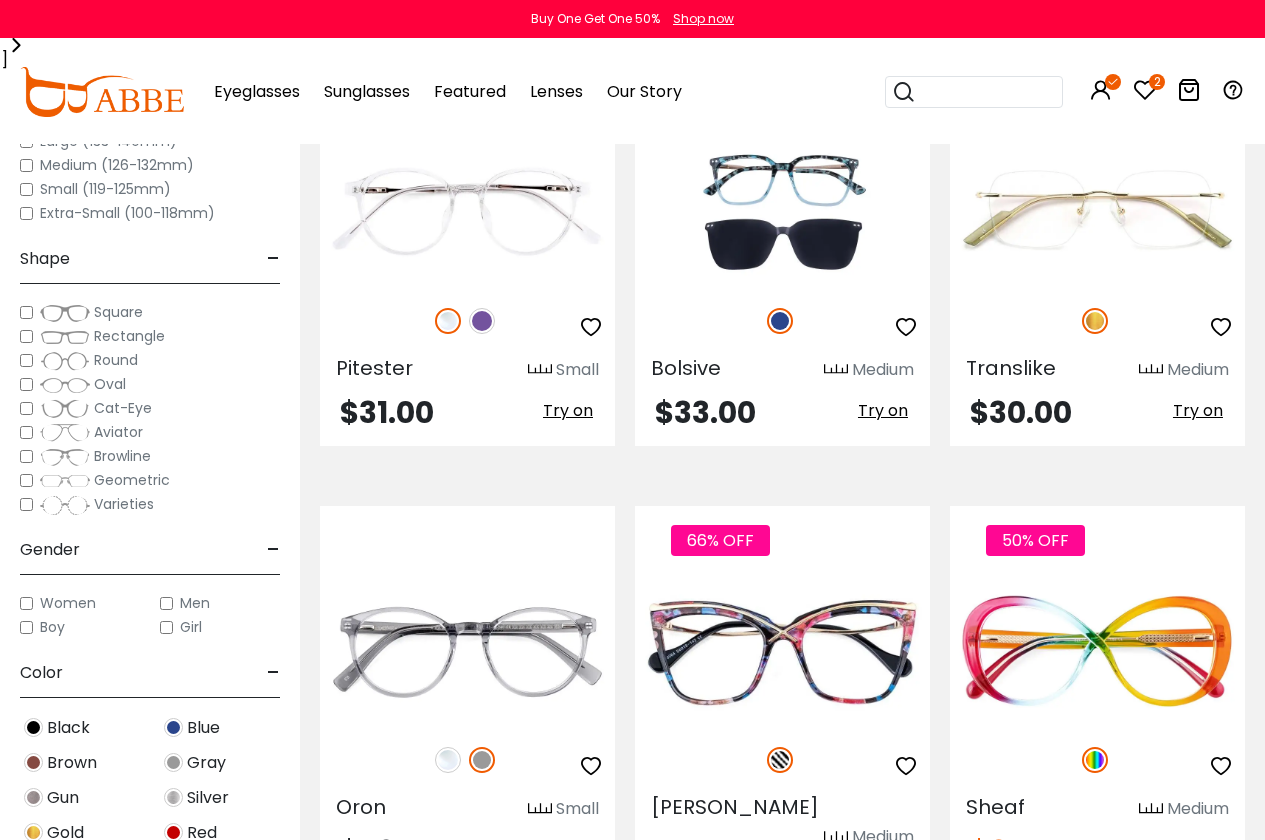 scroll, scrollTop: 3600, scrollLeft: 0, axis: vertical 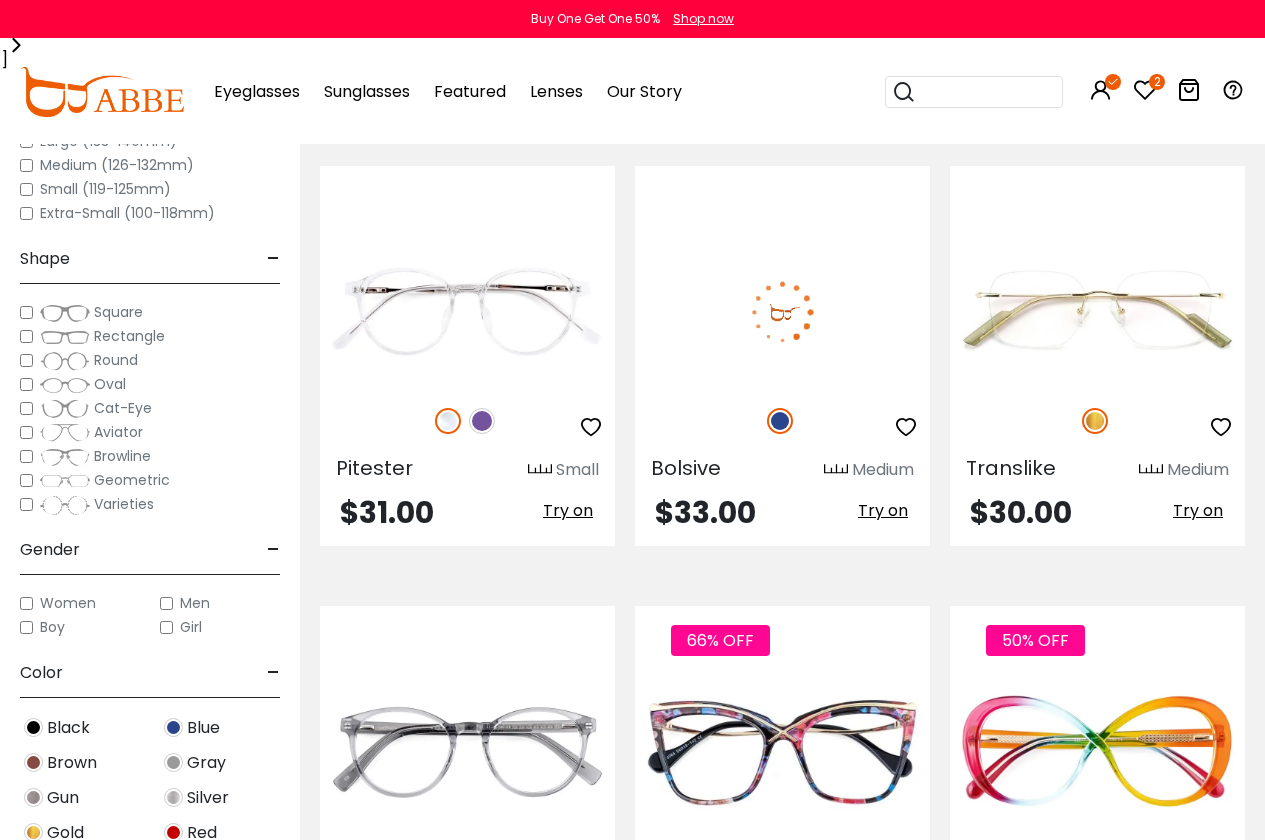 click at bounding box center [906, 427] 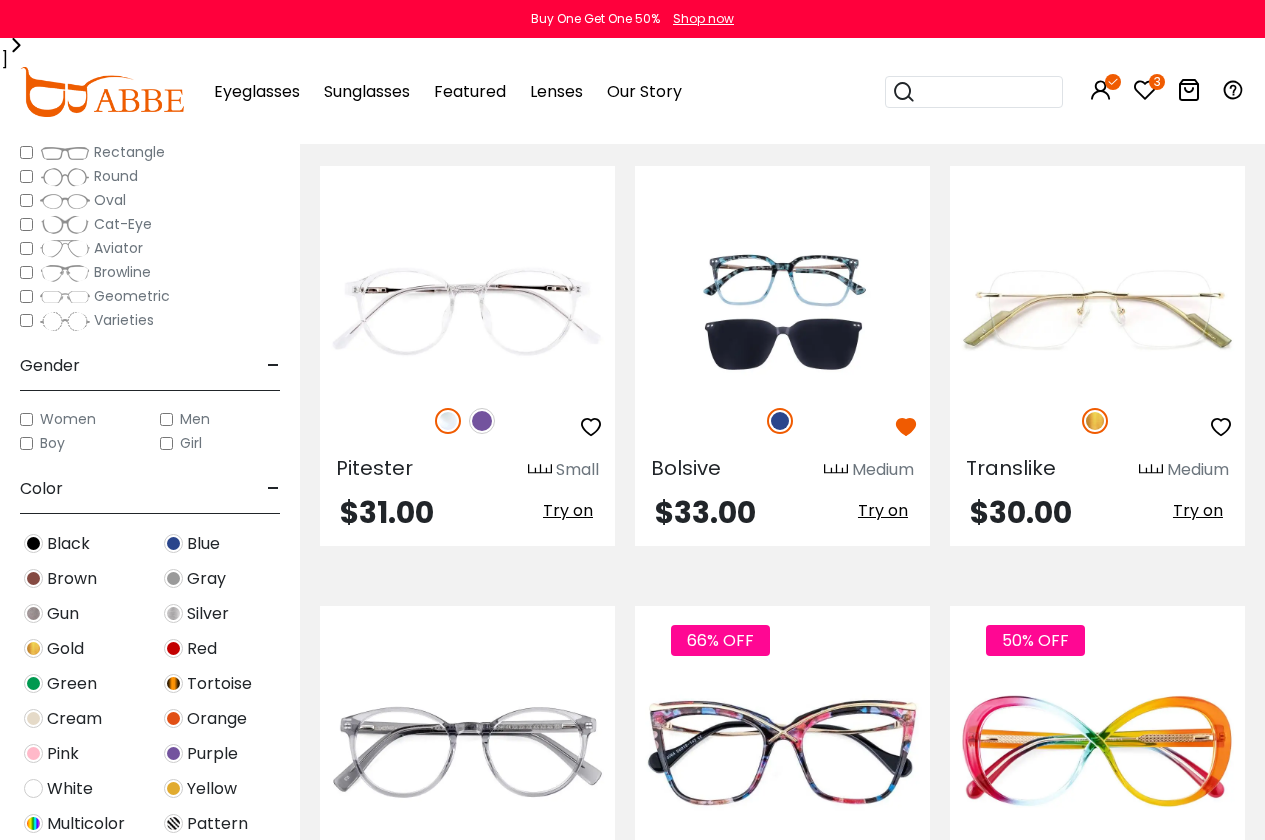 scroll, scrollTop: 200, scrollLeft: 0, axis: vertical 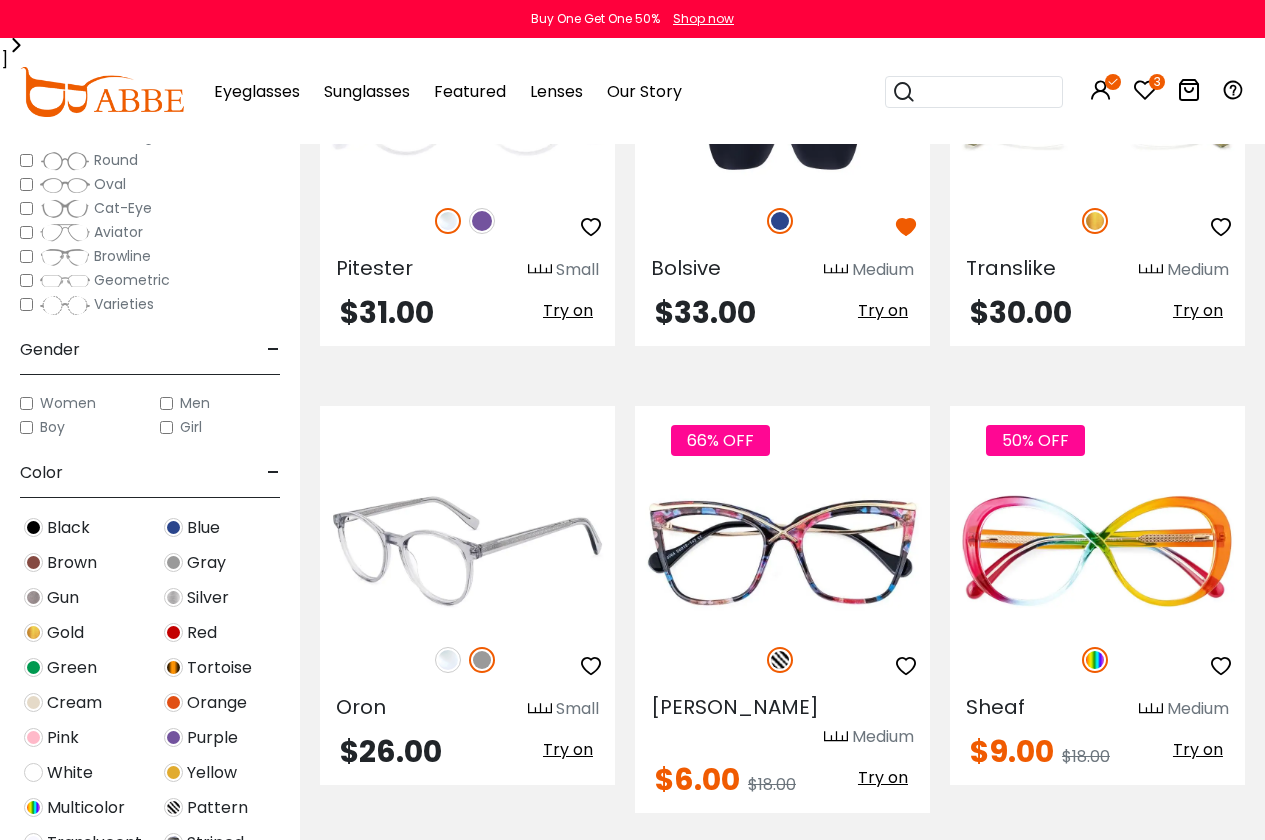 click at bounding box center [591, 666] 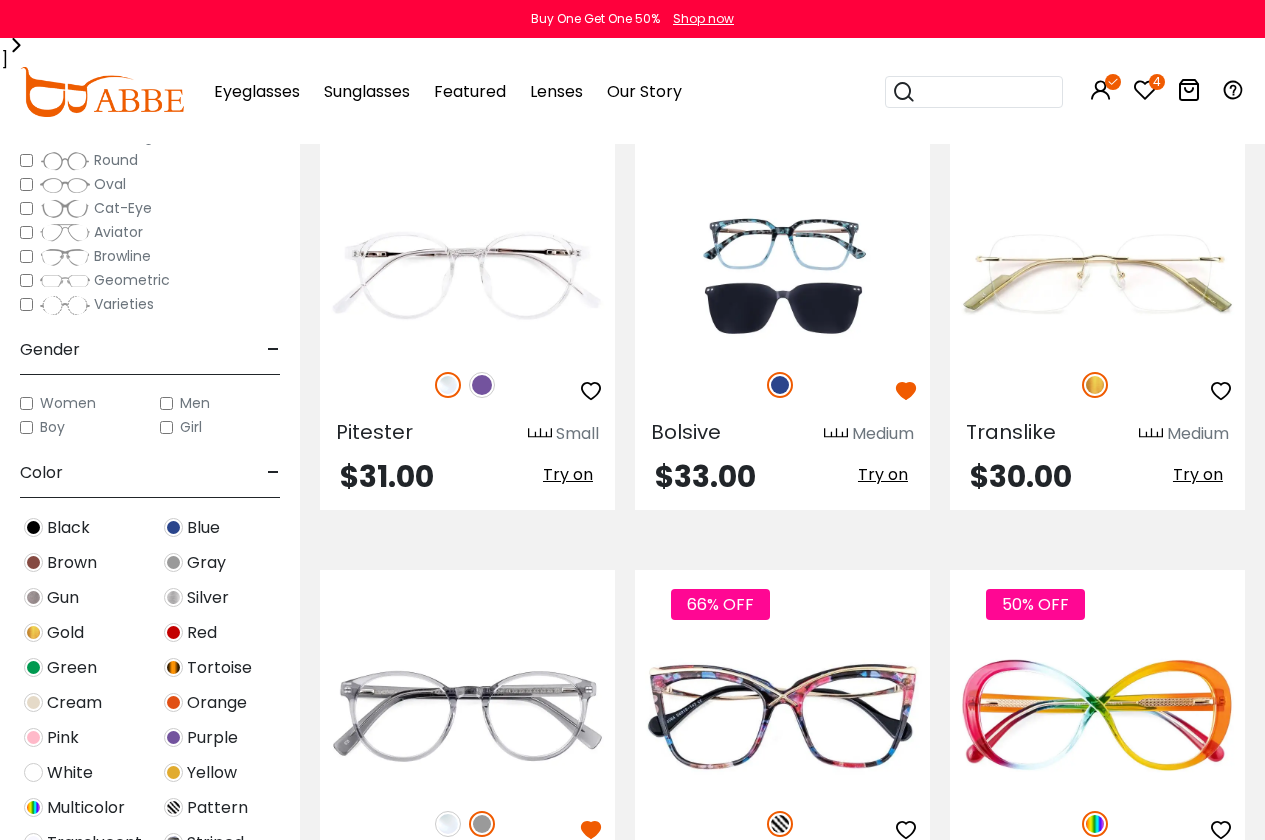 scroll, scrollTop: 3600, scrollLeft: 0, axis: vertical 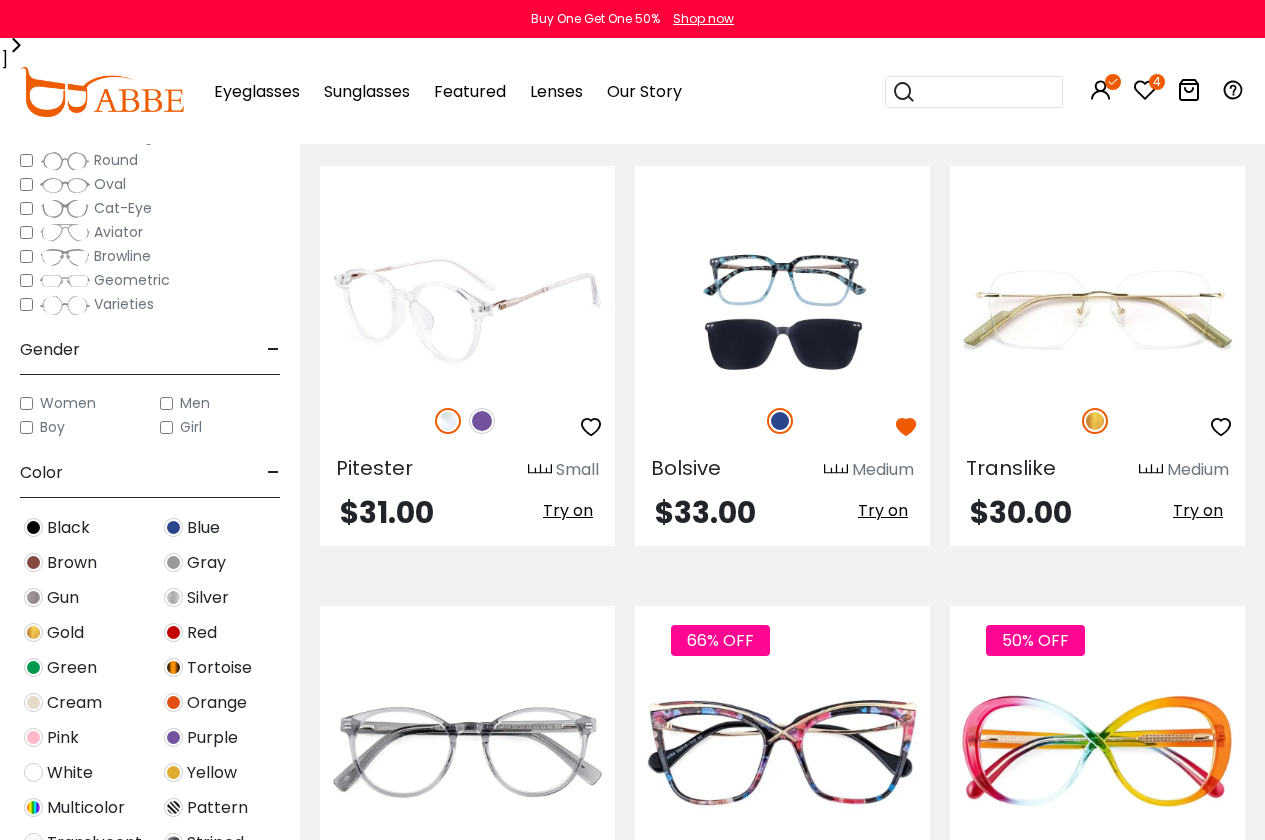 click at bounding box center [482, 421] 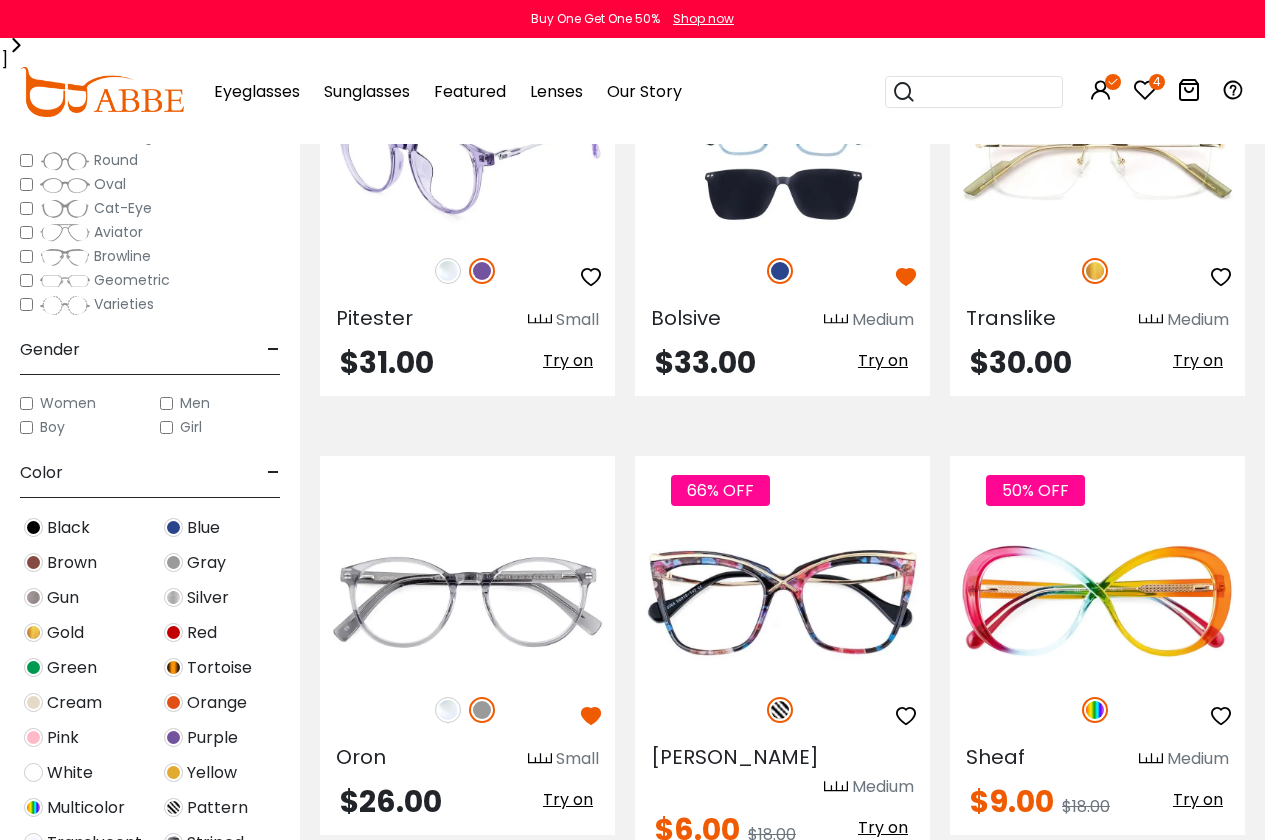 scroll, scrollTop: 3800, scrollLeft: 0, axis: vertical 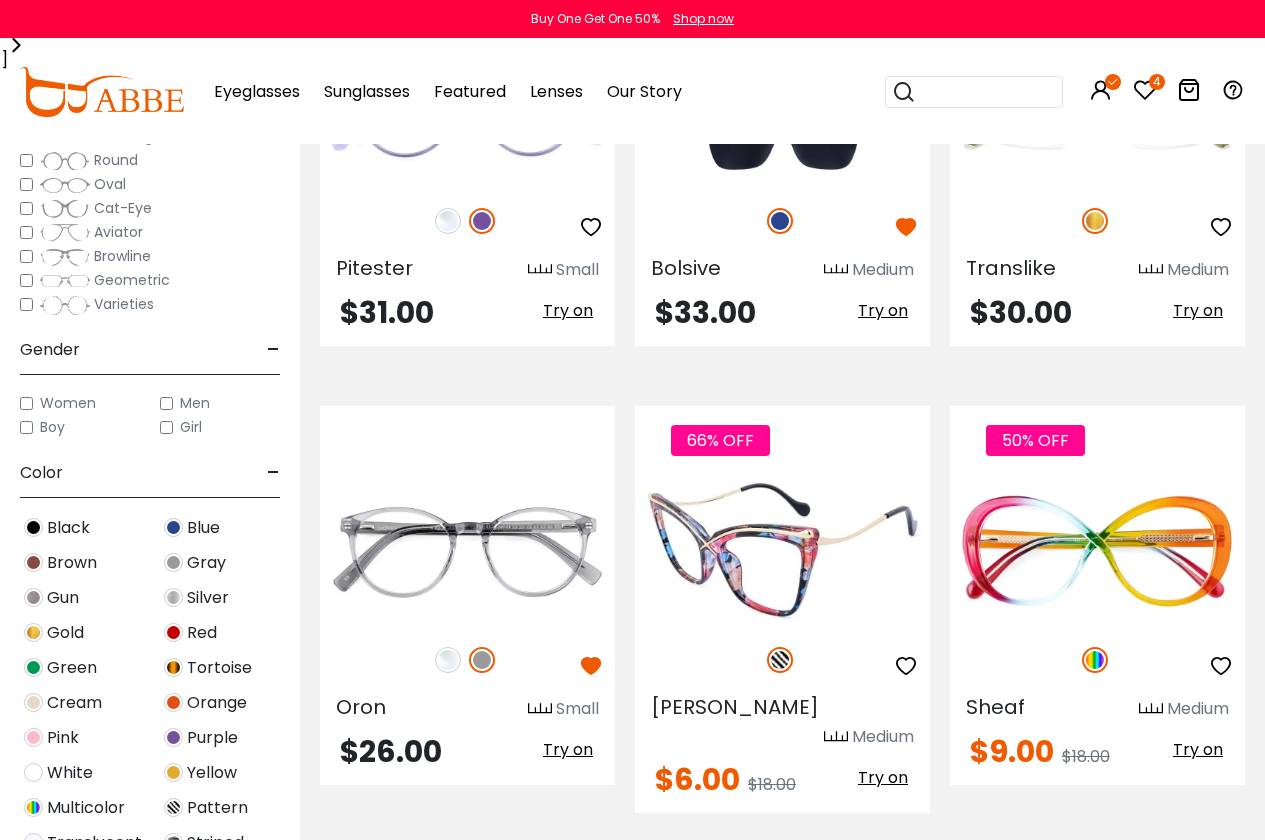 click at bounding box center [906, 666] 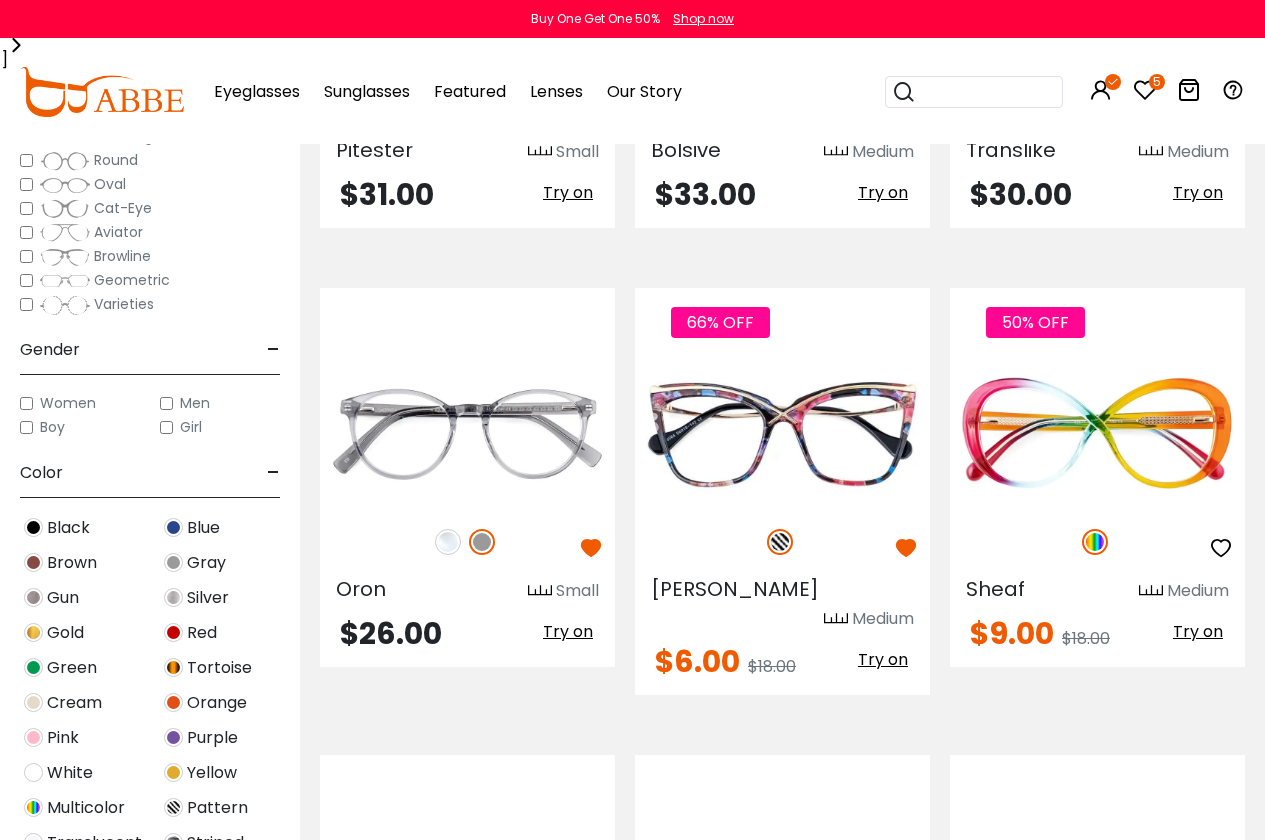 scroll, scrollTop: 4100, scrollLeft: 0, axis: vertical 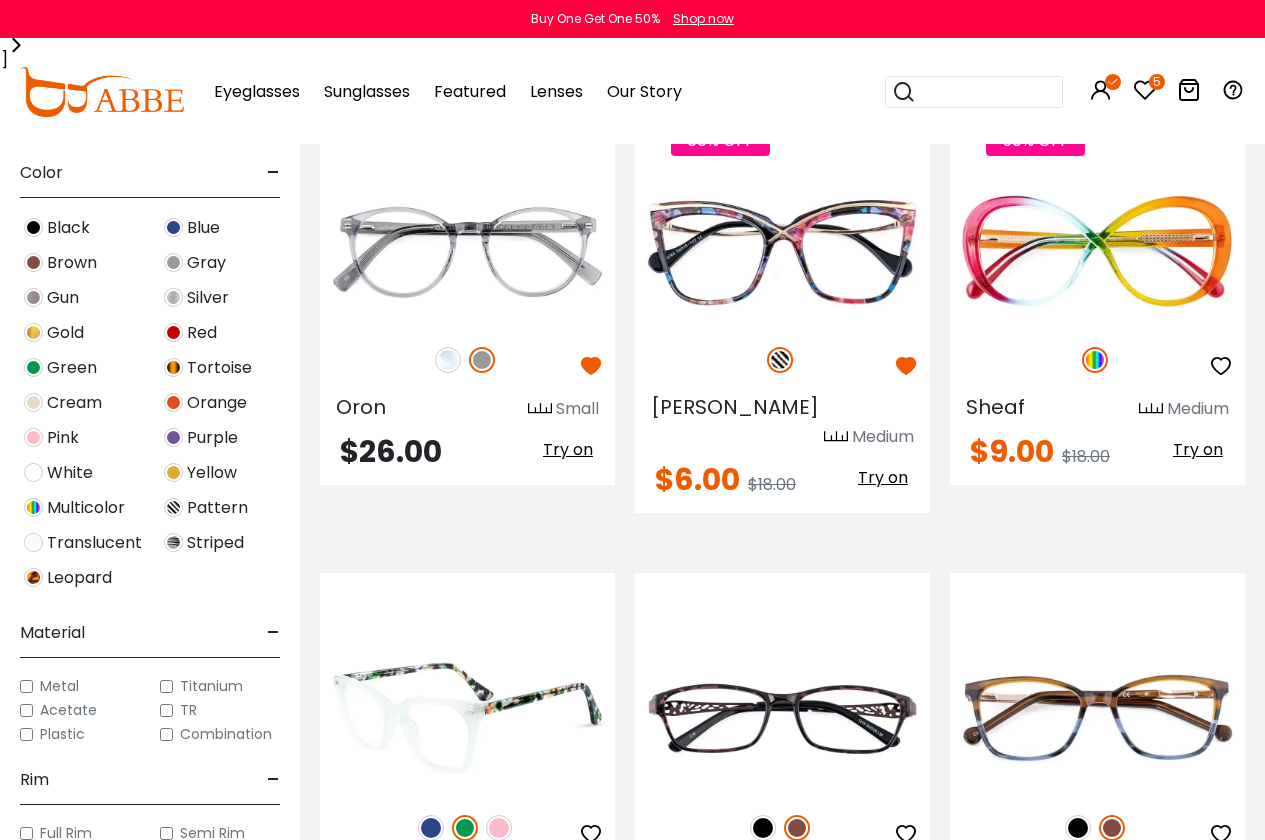 click at bounding box center (431, 828) 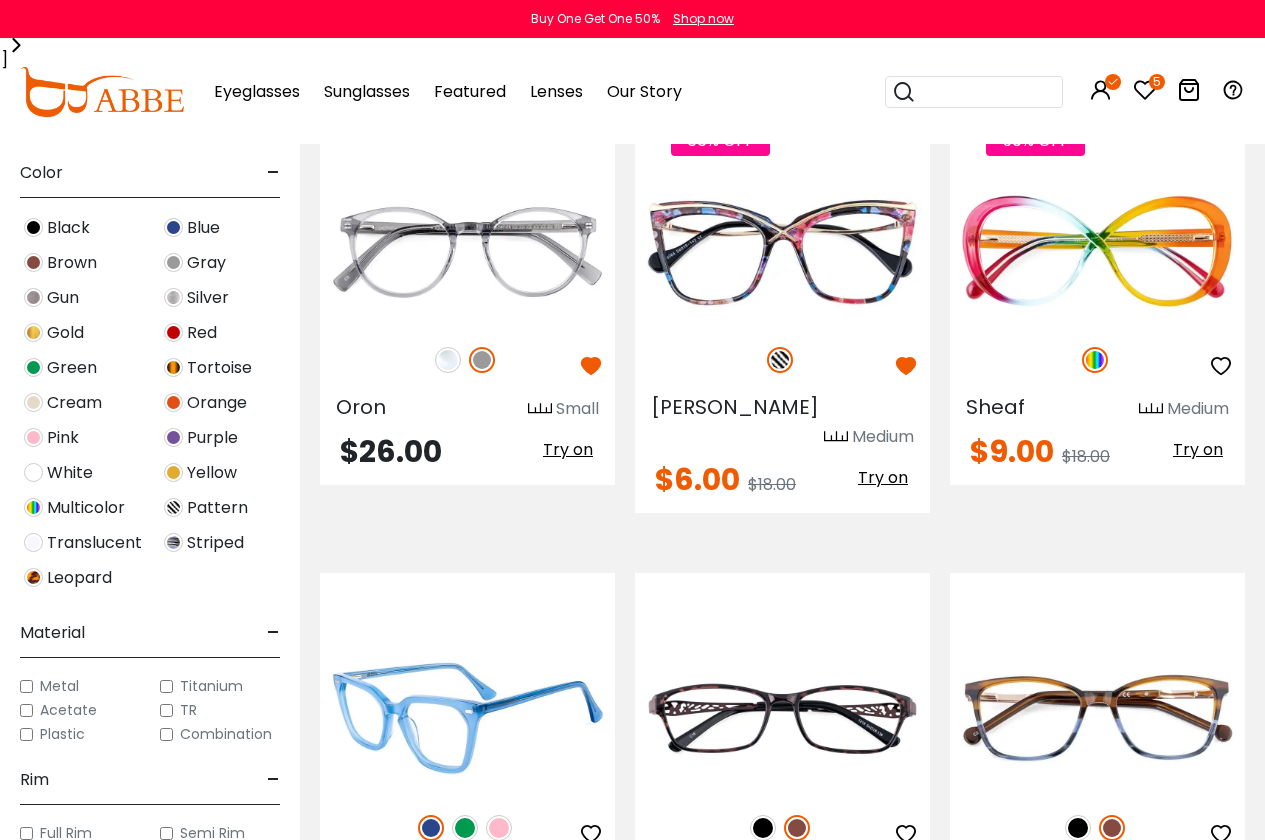 click at bounding box center [465, 828] 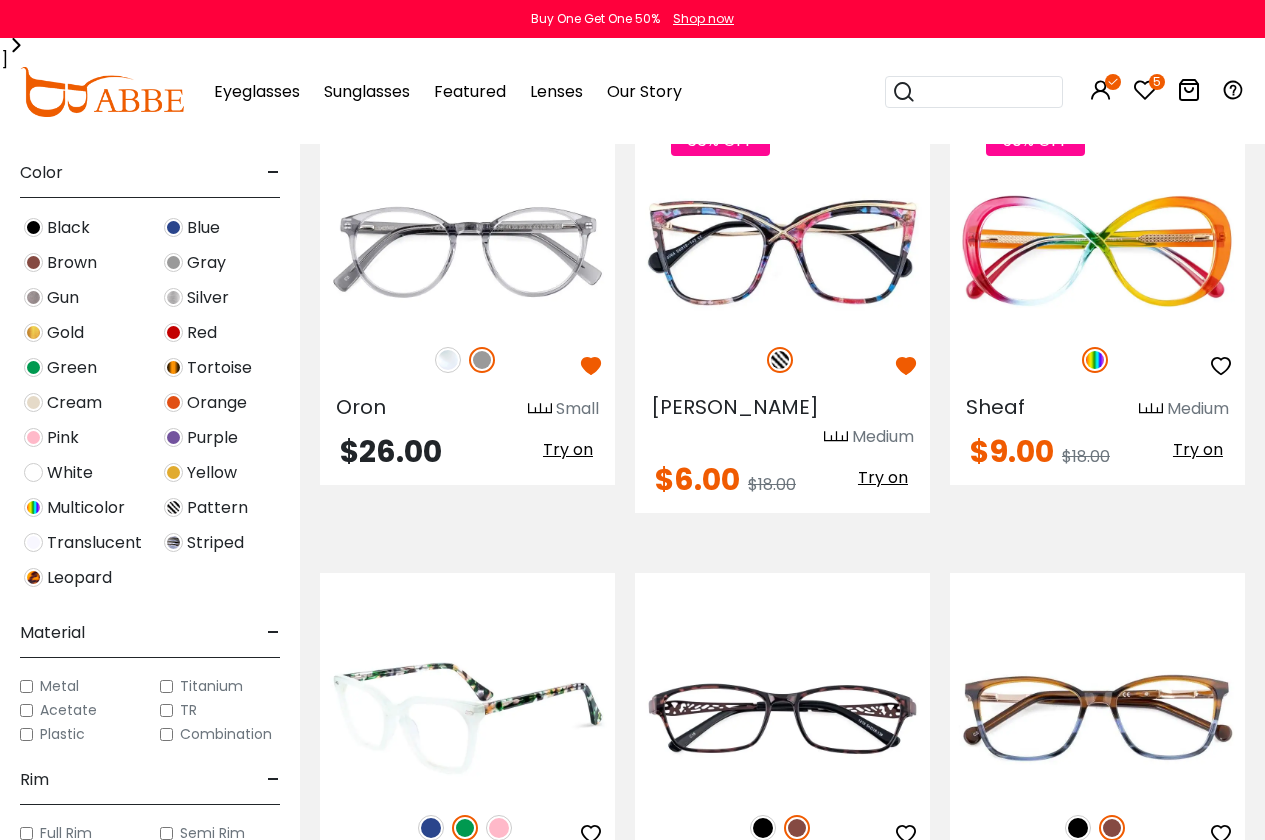 click at bounding box center (499, 828) 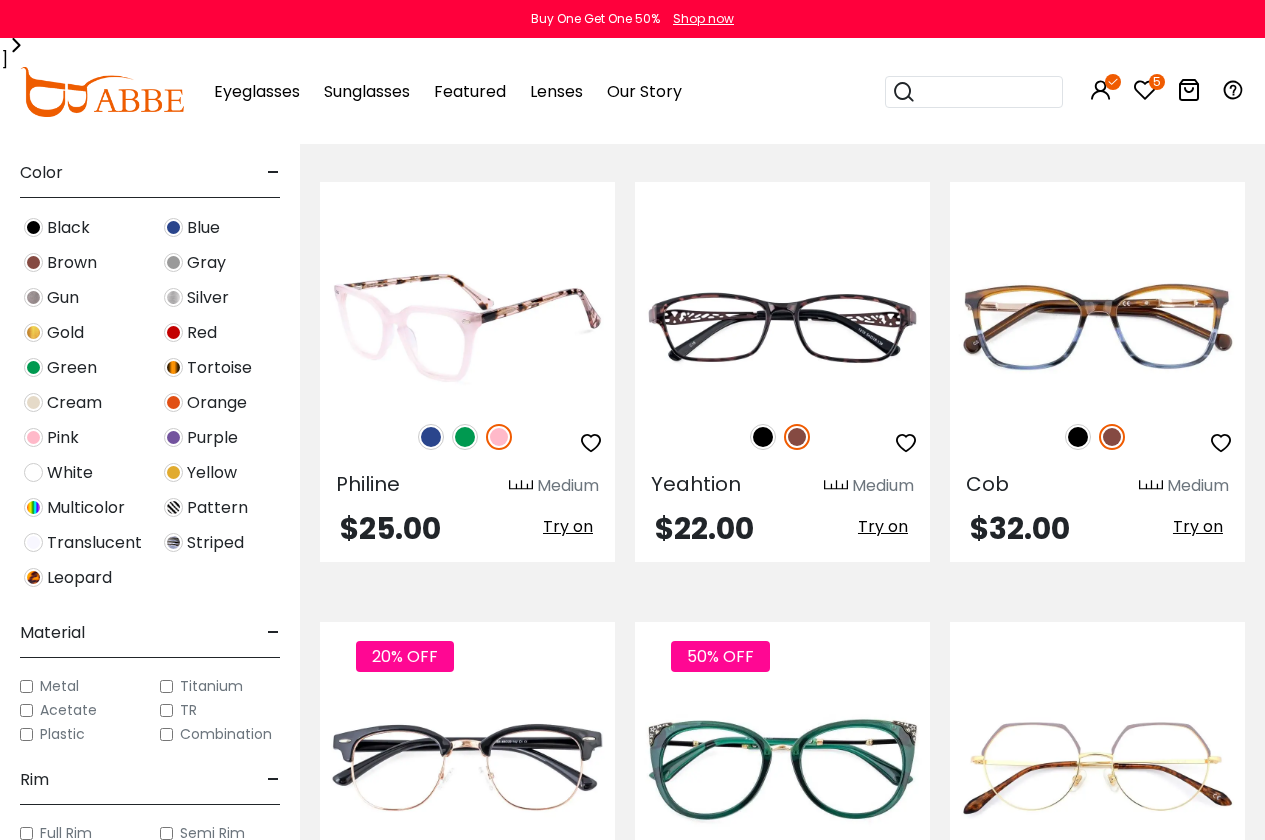 scroll, scrollTop: 4500, scrollLeft: 0, axis: vertical 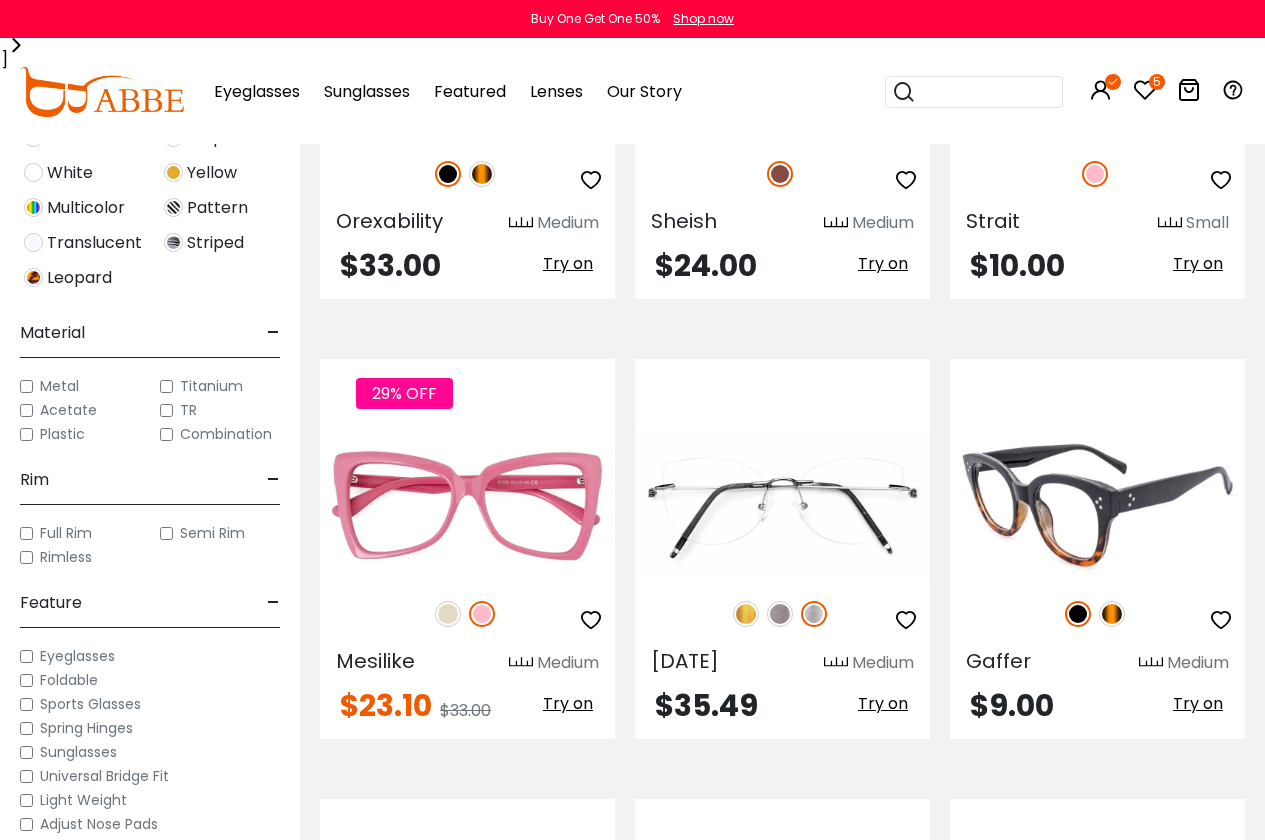 click at bounding box center [1112, 614] 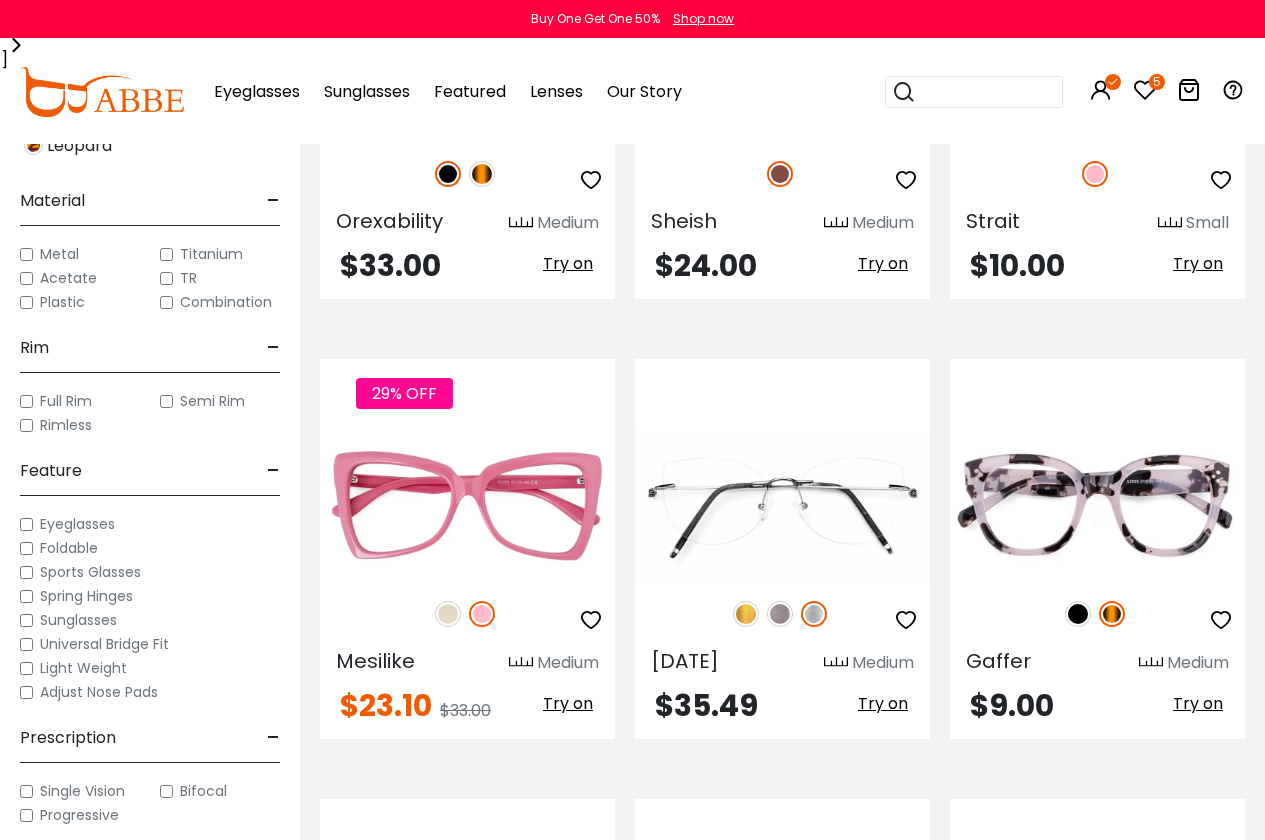 scroll, scrollTop: 934, scrollLeft: 0, axis: vertical 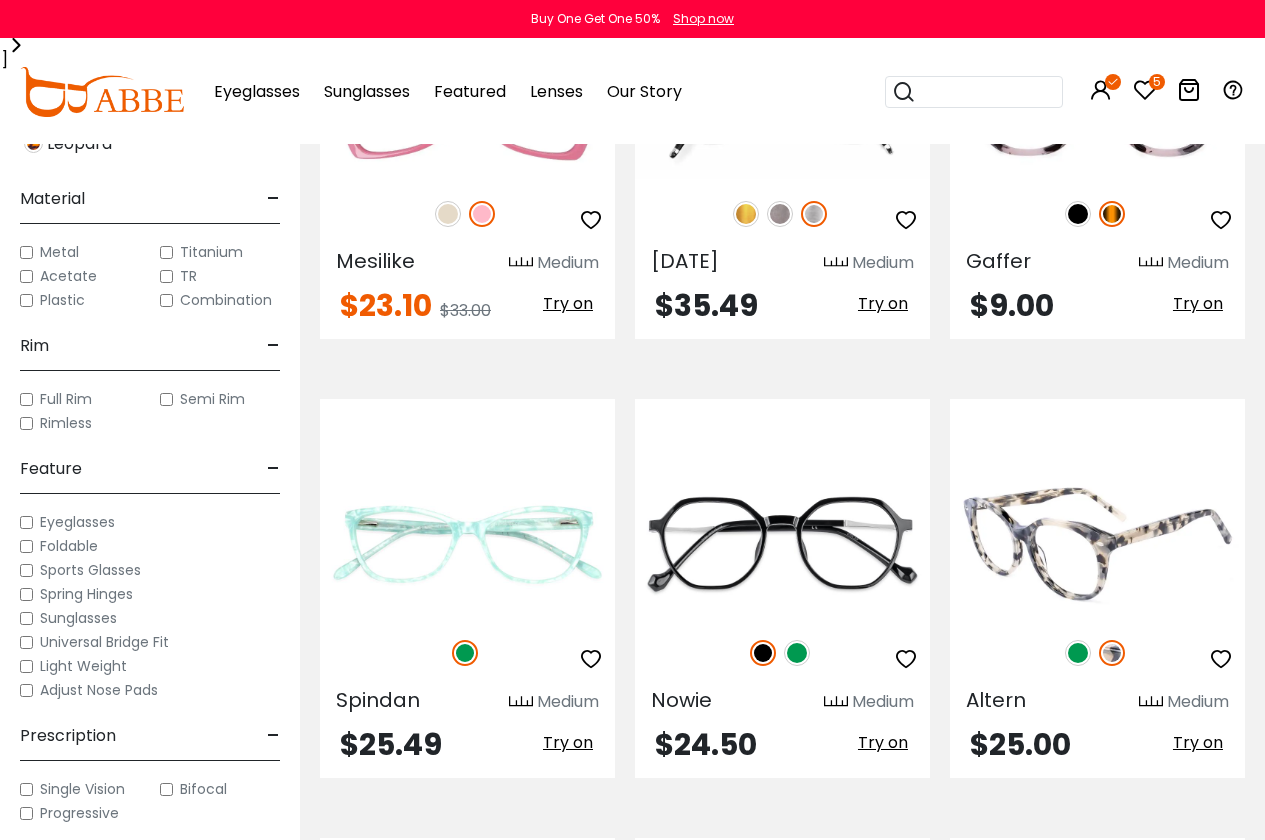 click at bounding box center [1221, 659] 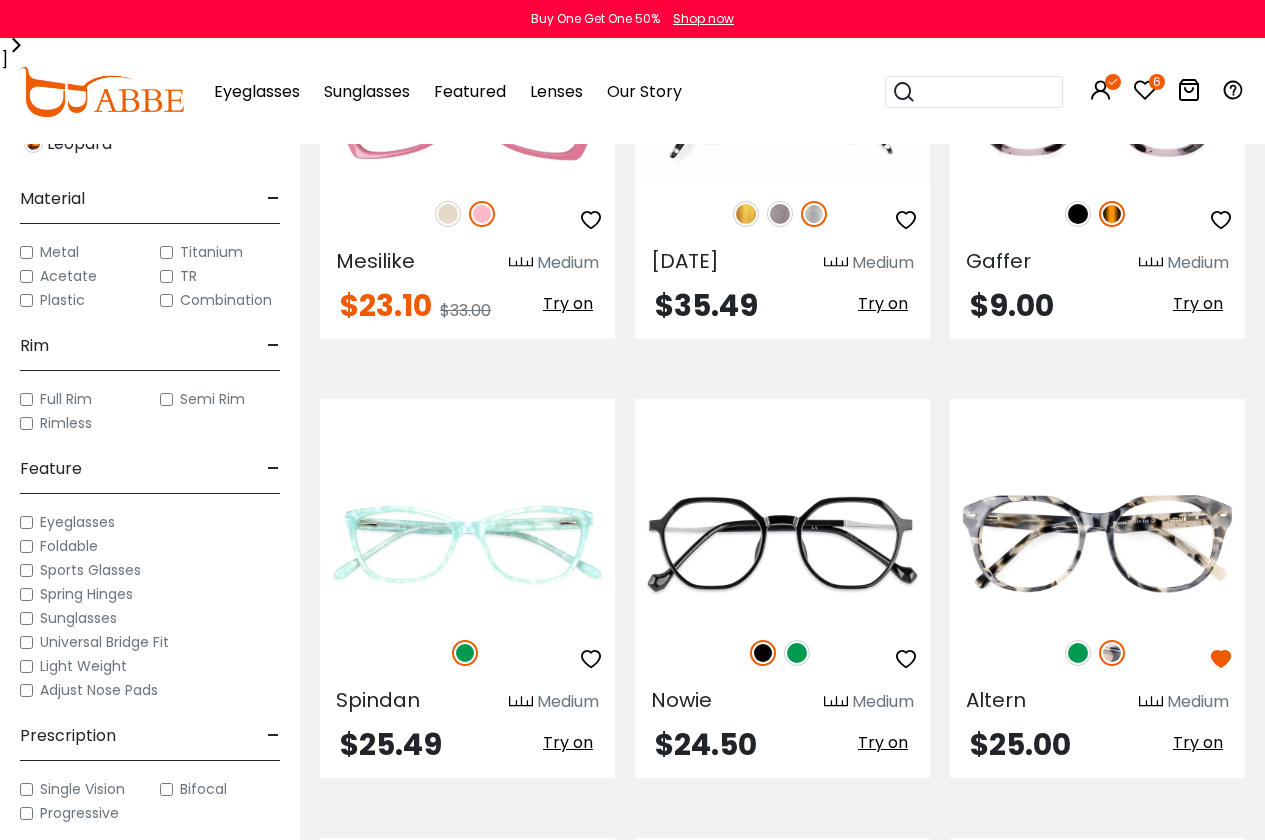 click on "Currently by:
×
prescription:
Progressive
×
gender:
Women
× size: × size: × size:" at bounding box center (782, -1053) 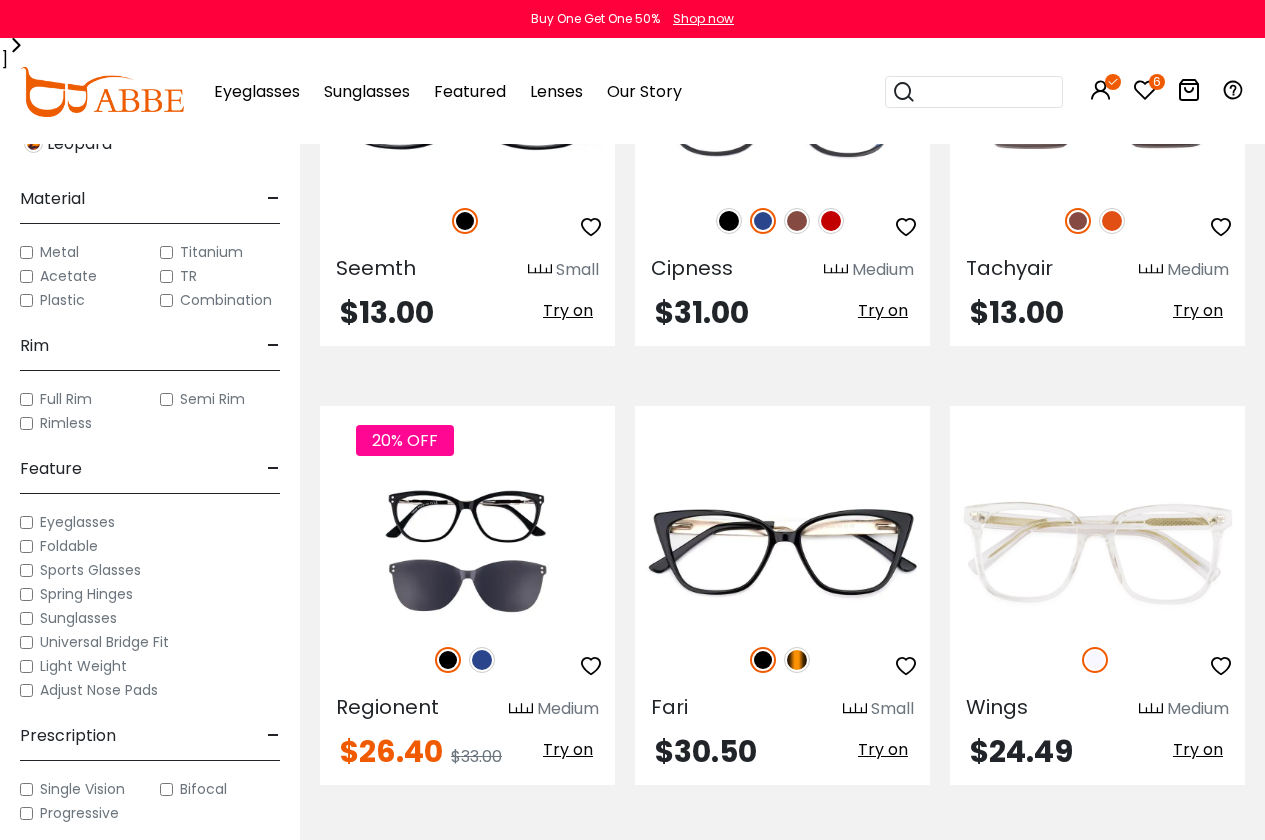 scroll, scrollTop: 7300, scrollLeft: 0, axis: vertical 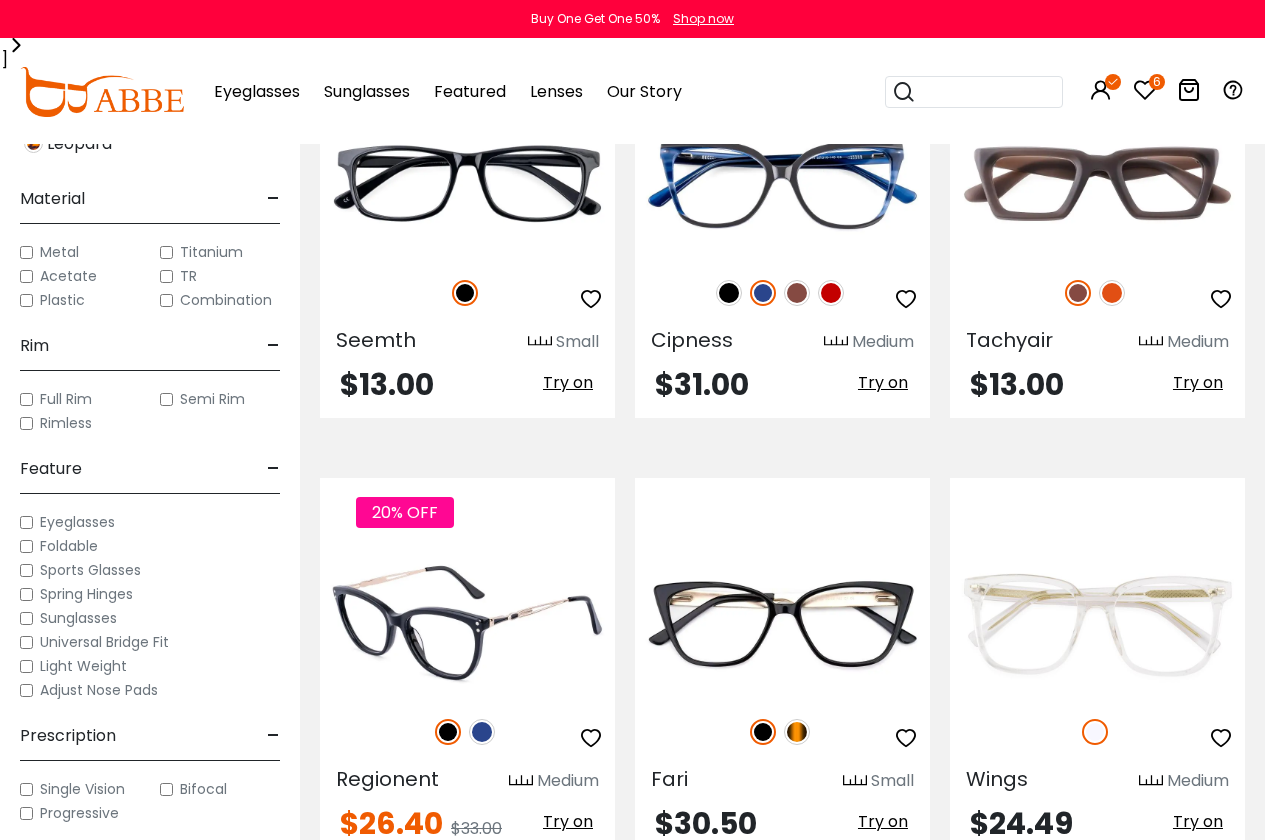 click at bounding box center [591, 738] 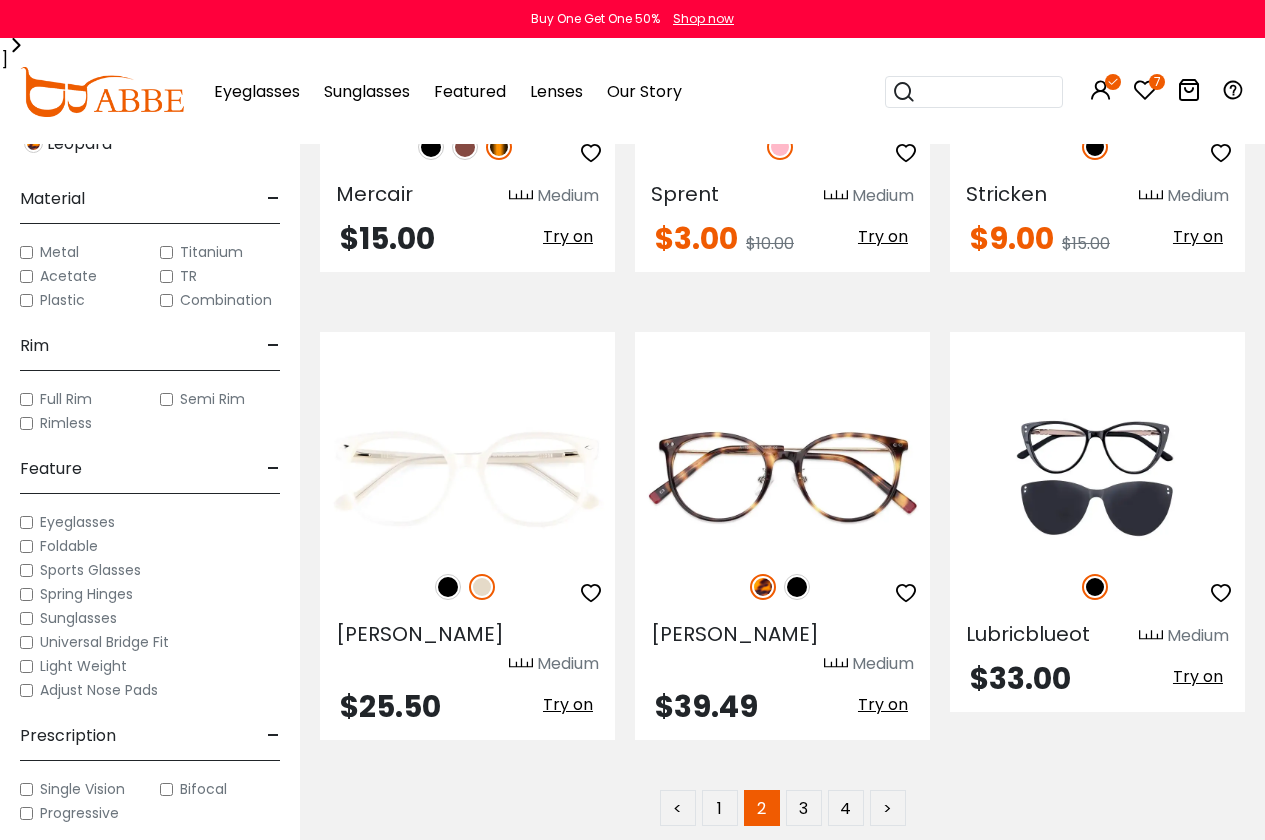 scroll, scrollTop: 8800, scrollLeft: 0, axis: vertical 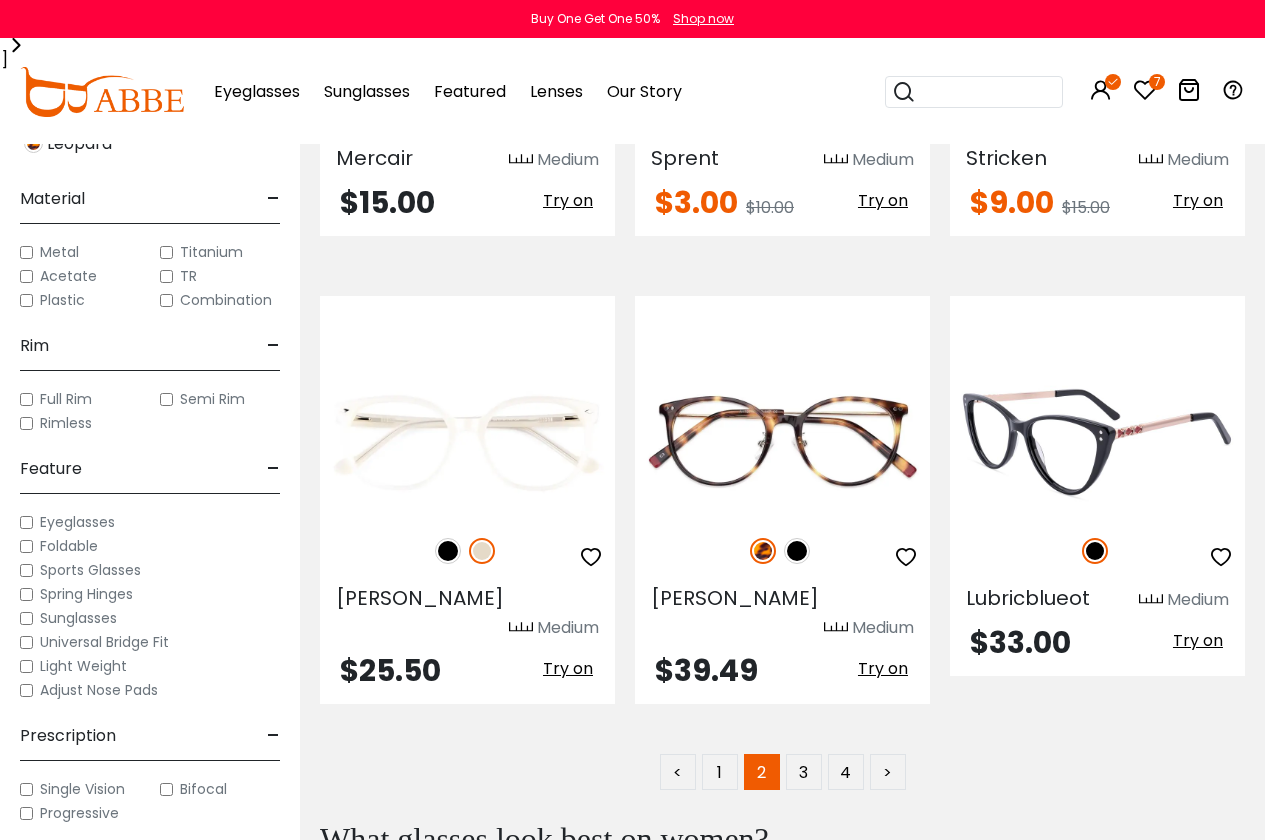 click at bounding box center [1221, 557] 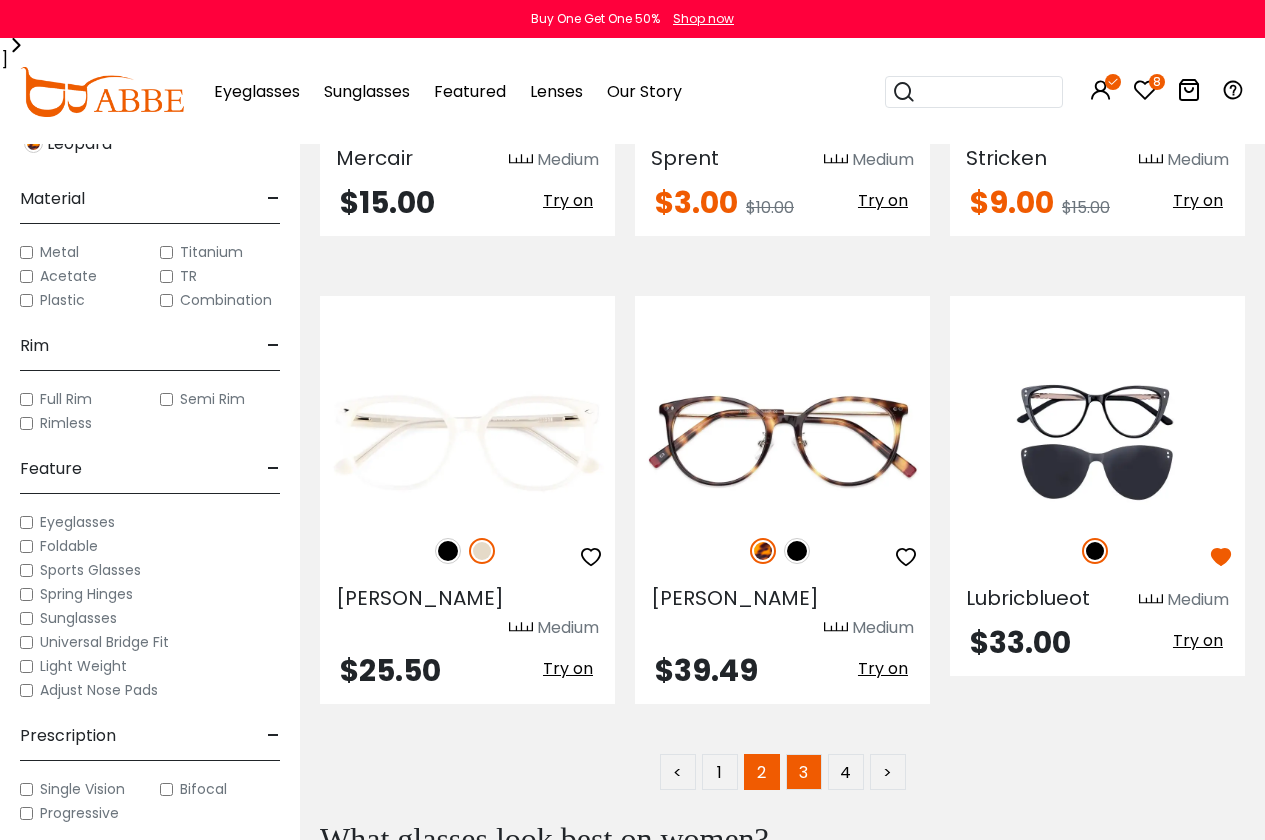 click on "3" at bounding box center [804, 772] 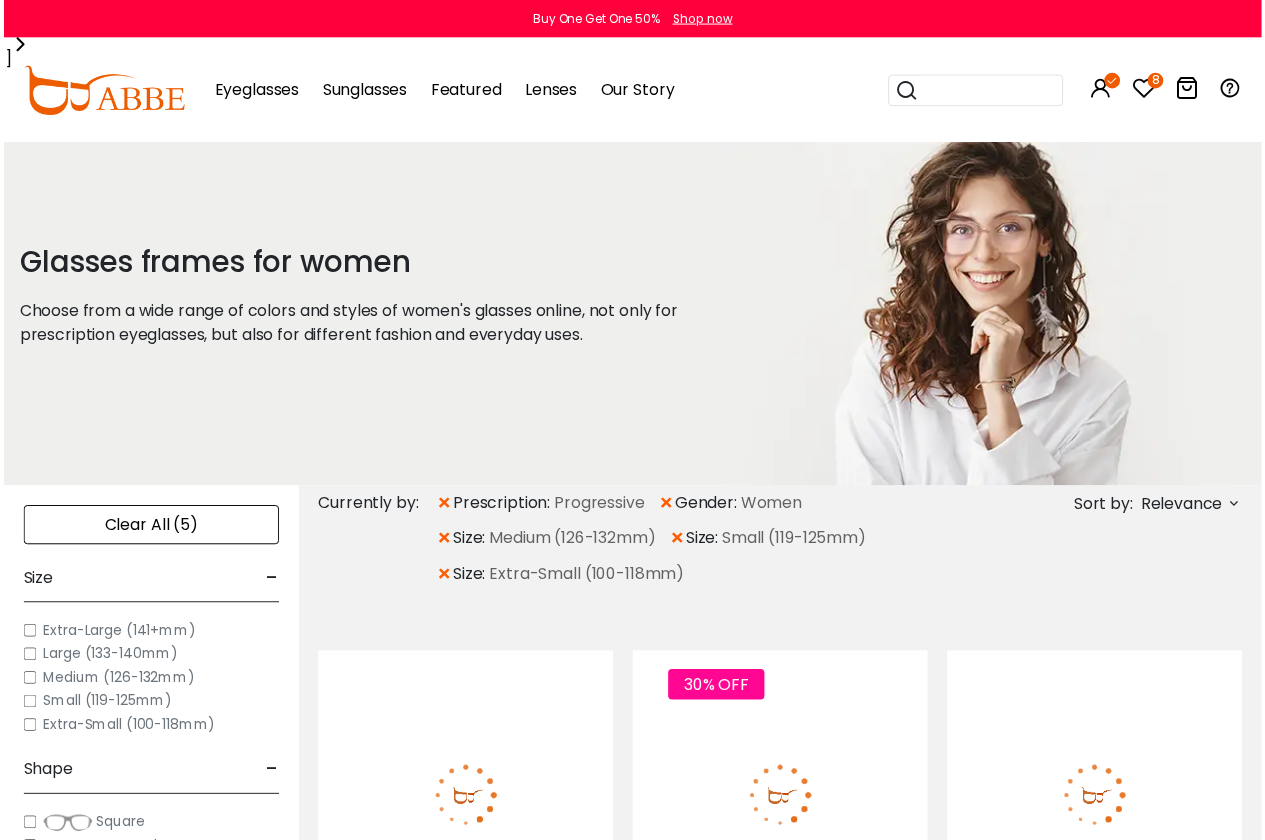 scroll, scrollTop: 0, scrollLeft: 0, axis: both 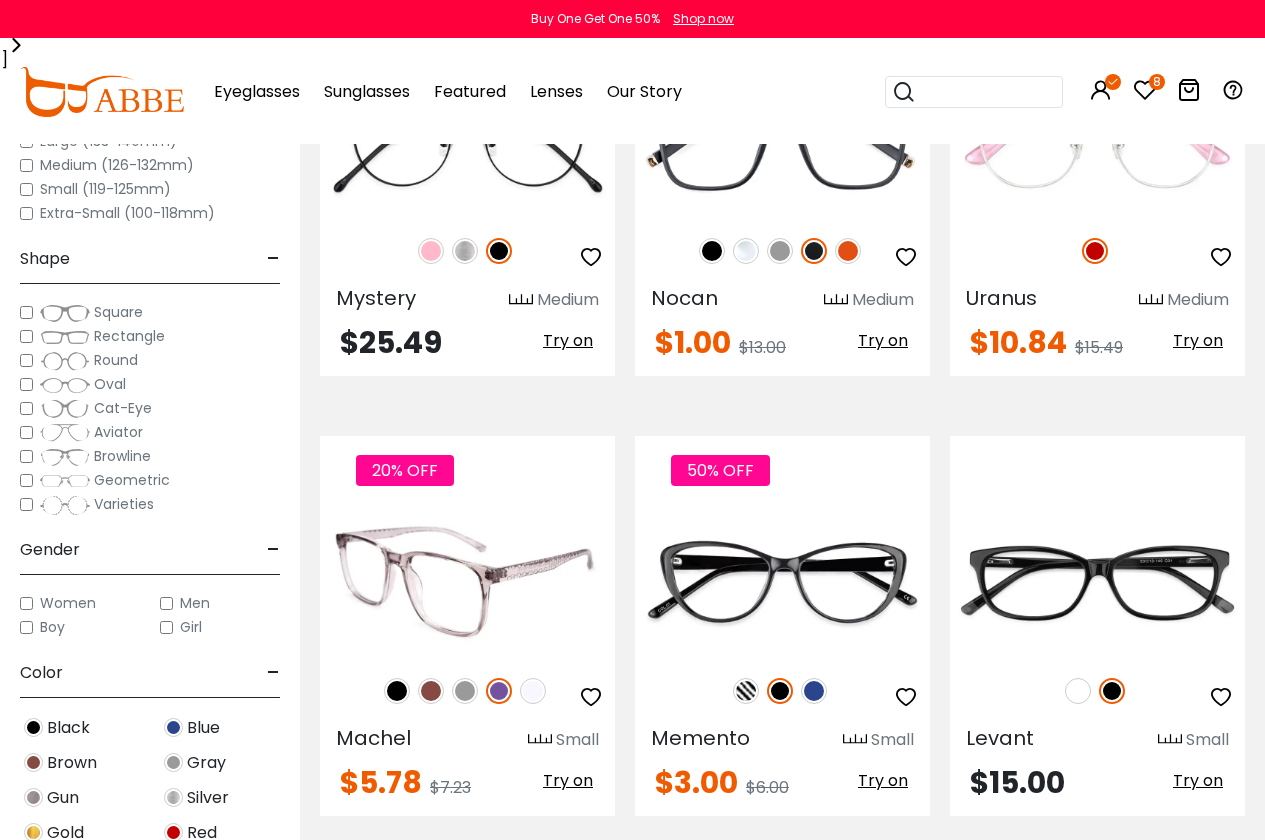 click at bounding box center (591, 697) 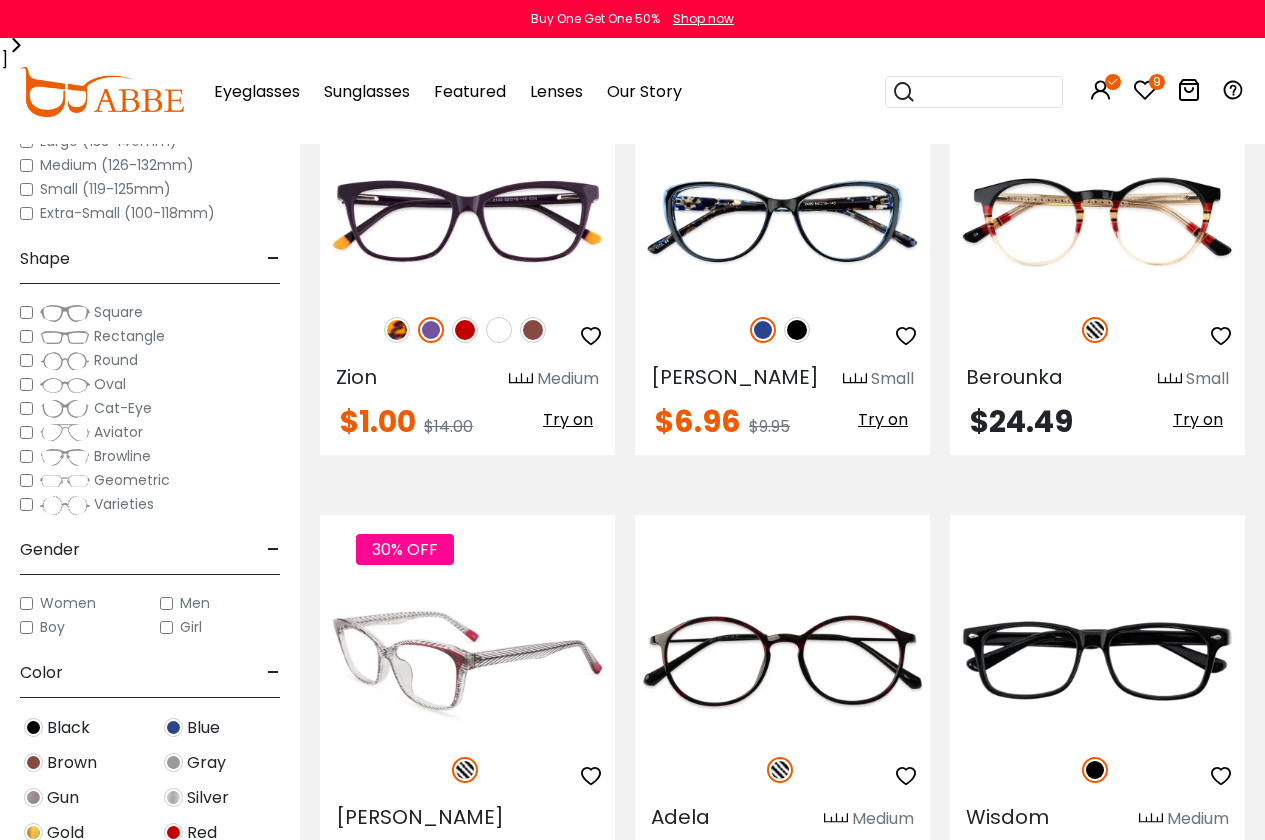 scroll, scrollTop: 6200, scrollLeft: 0, axis: vertical 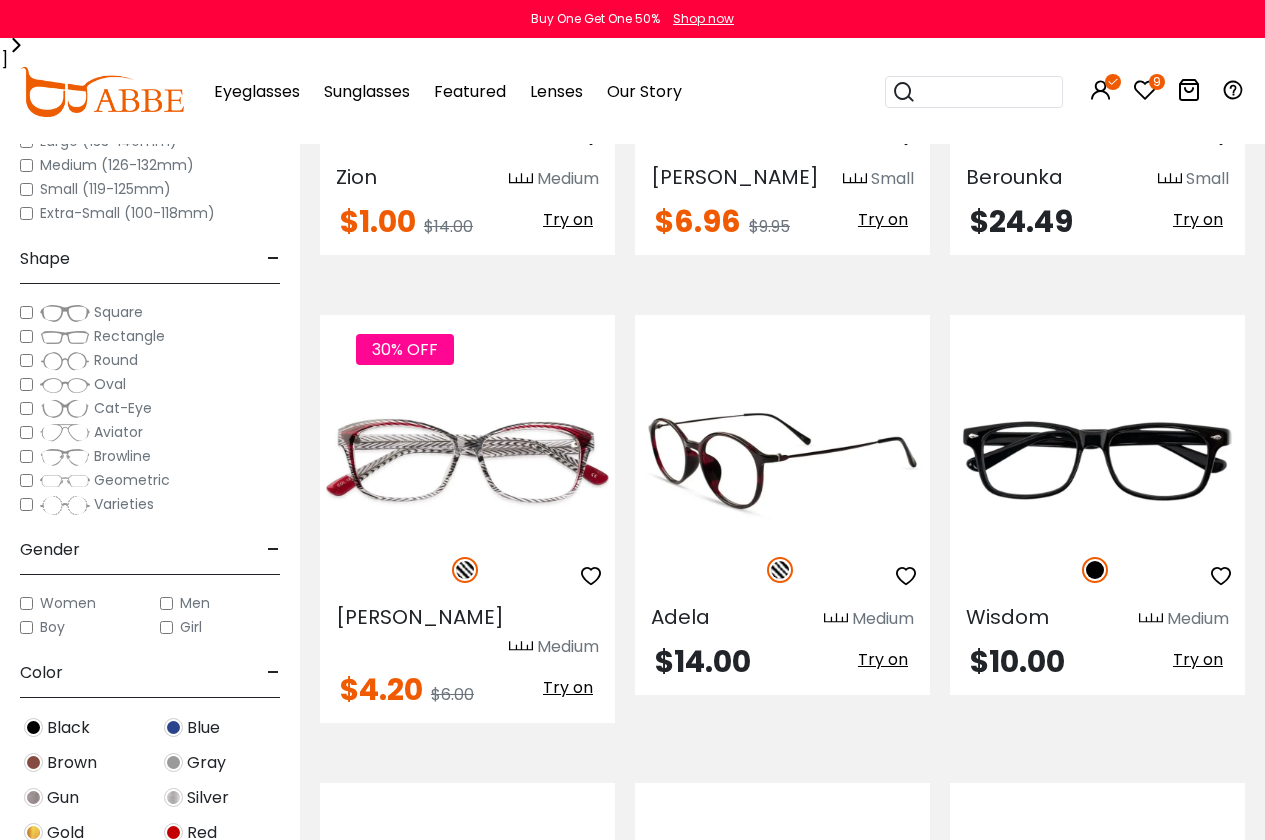 click at bounding box center (780, 570) 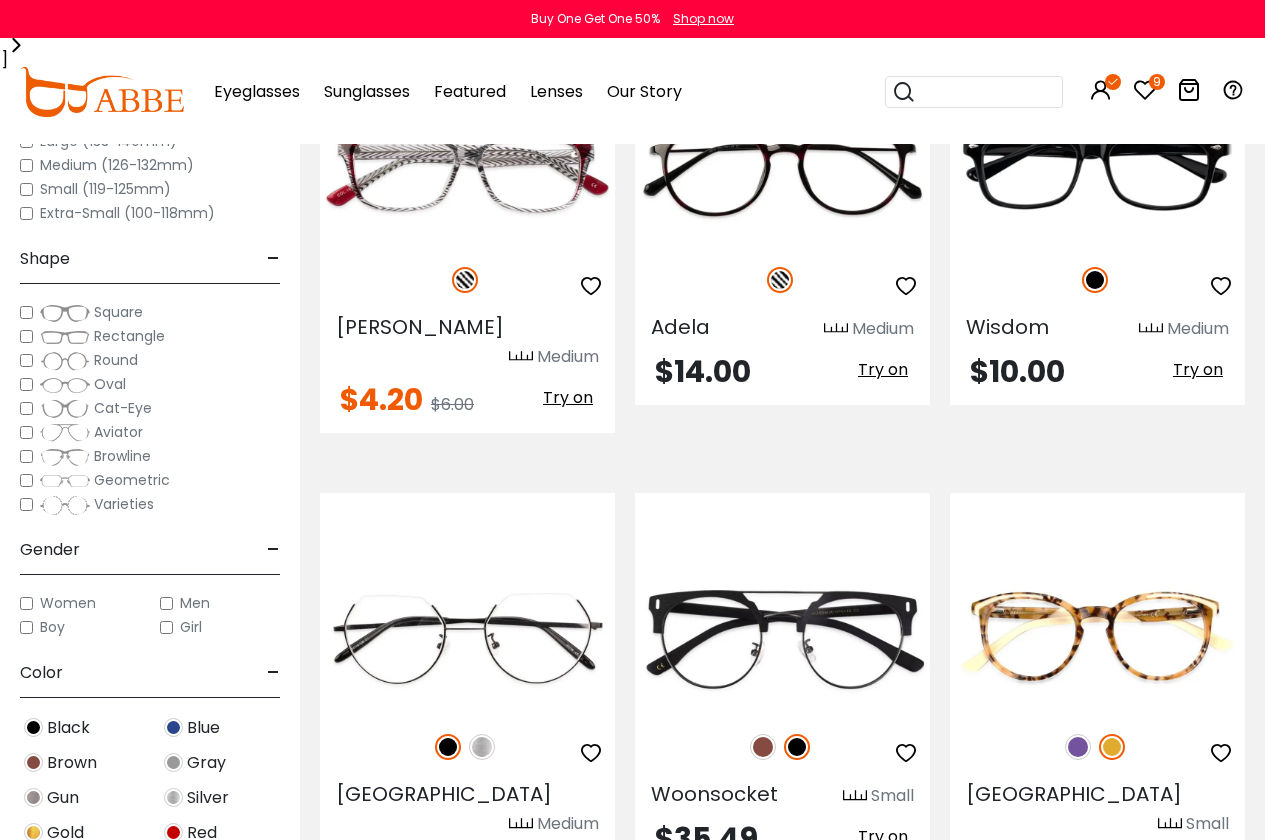 scroll, scrollTop: 6500, scrollLeft: 0, axis: vertical 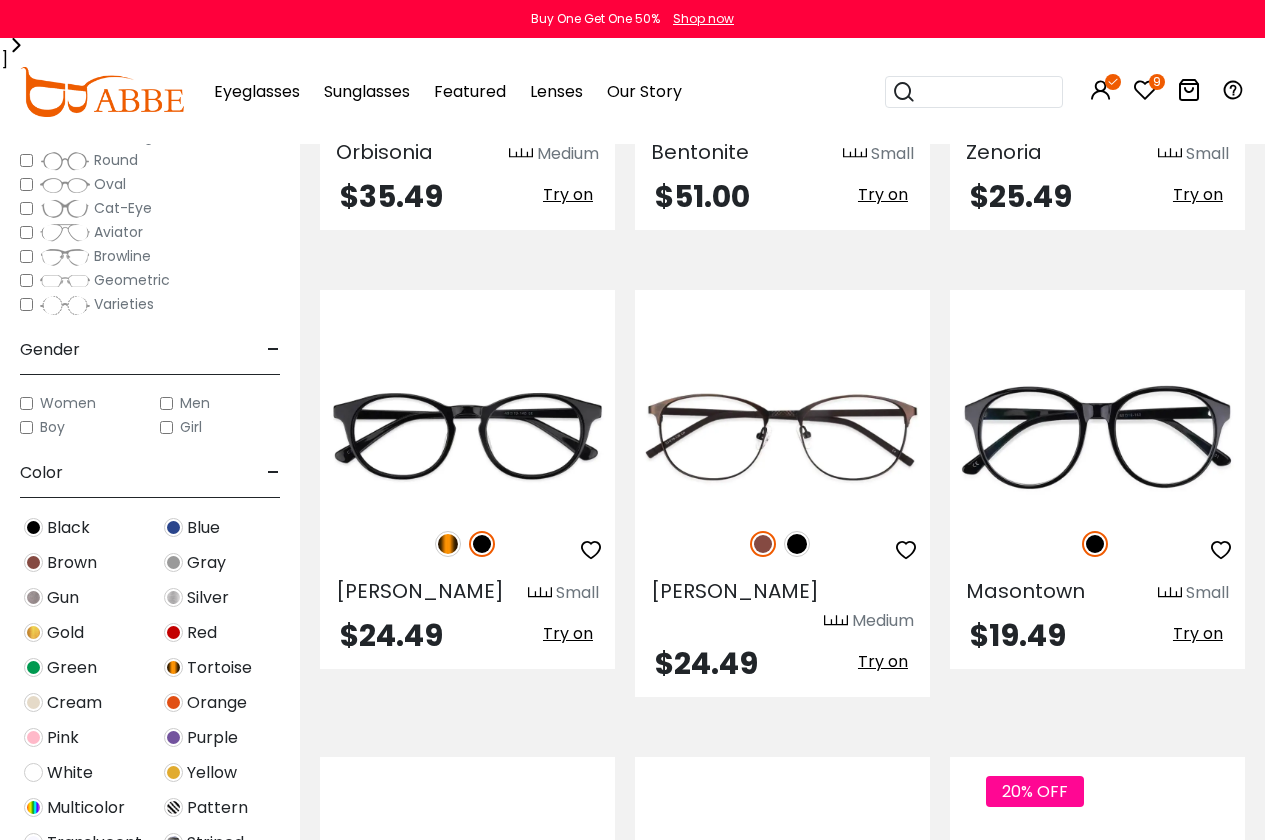 click on "20% OFF" at bounding box center (1097, 1012) 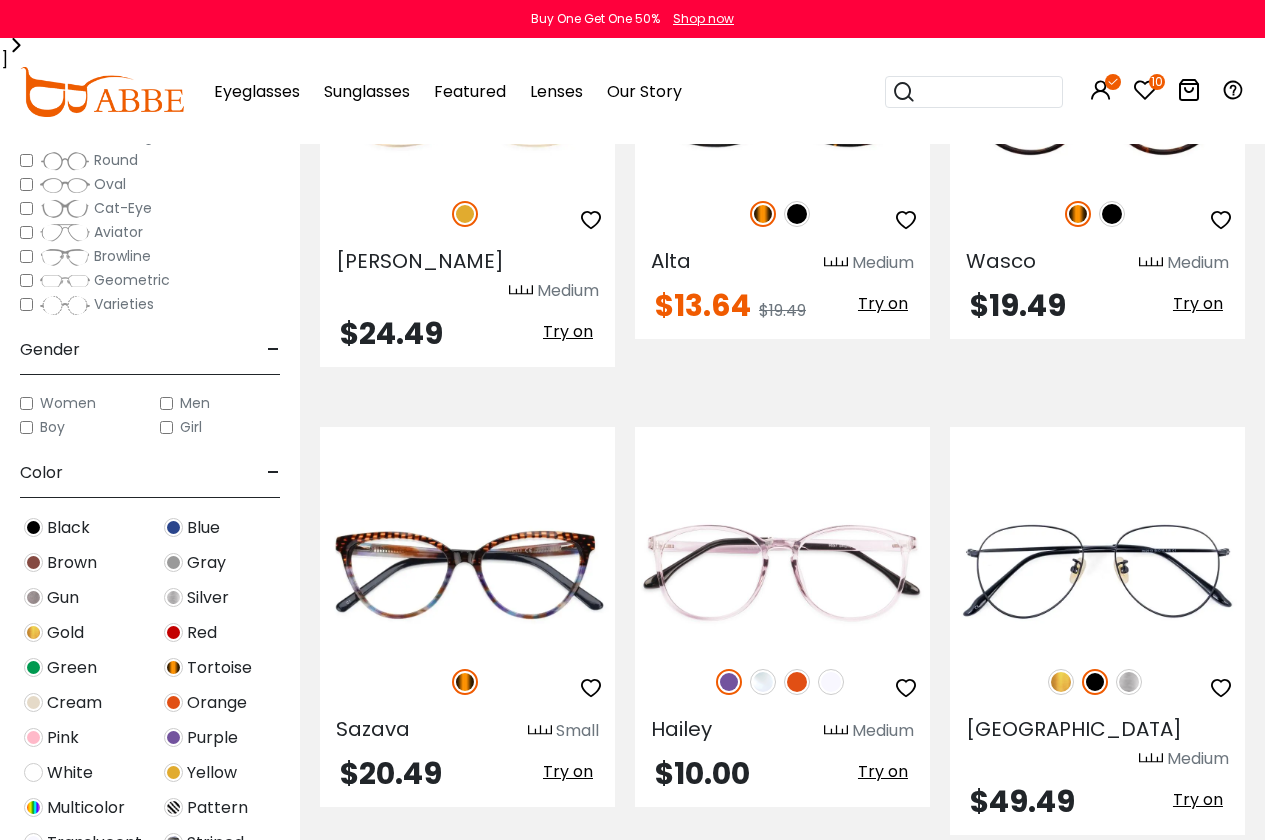 scroll, scrollTop: 8900, scrollLeft: 0, axis: vertical 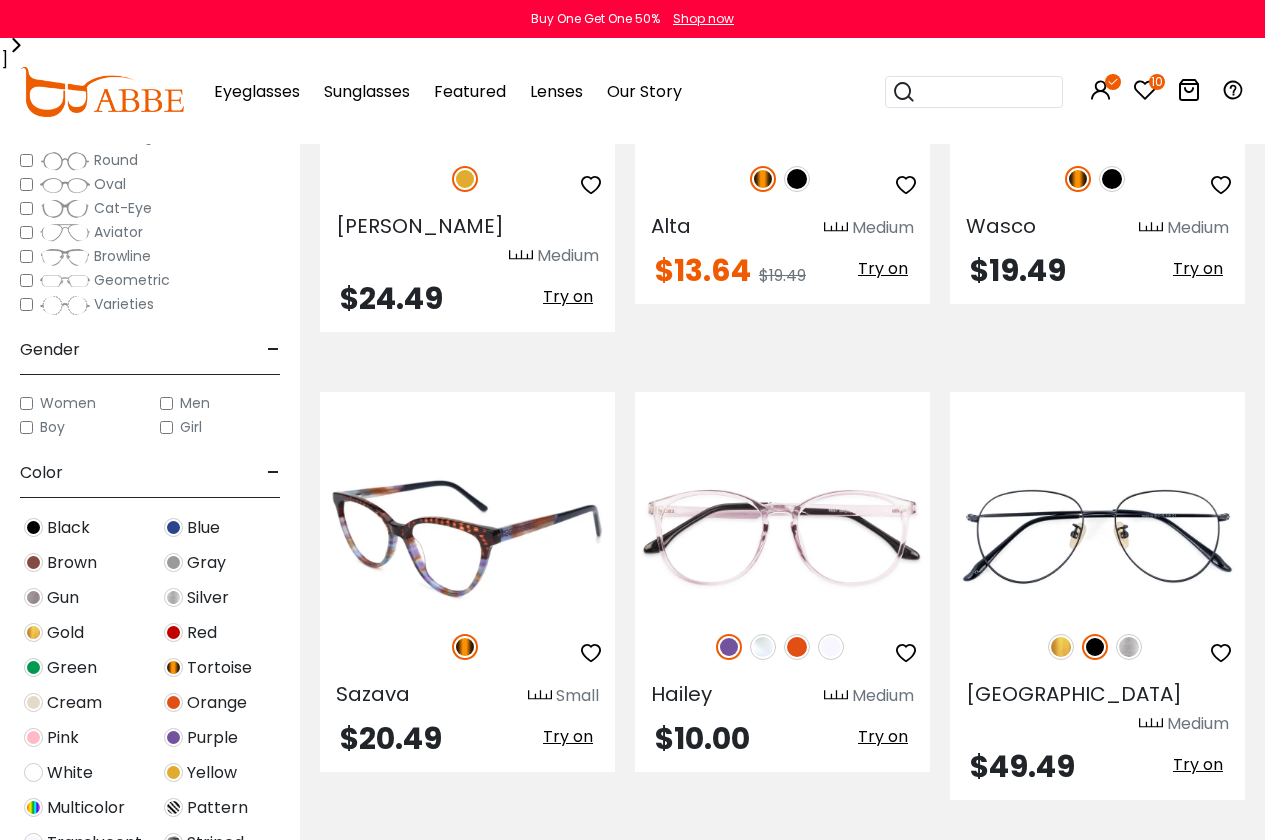 click at bounding box center [591, 653] 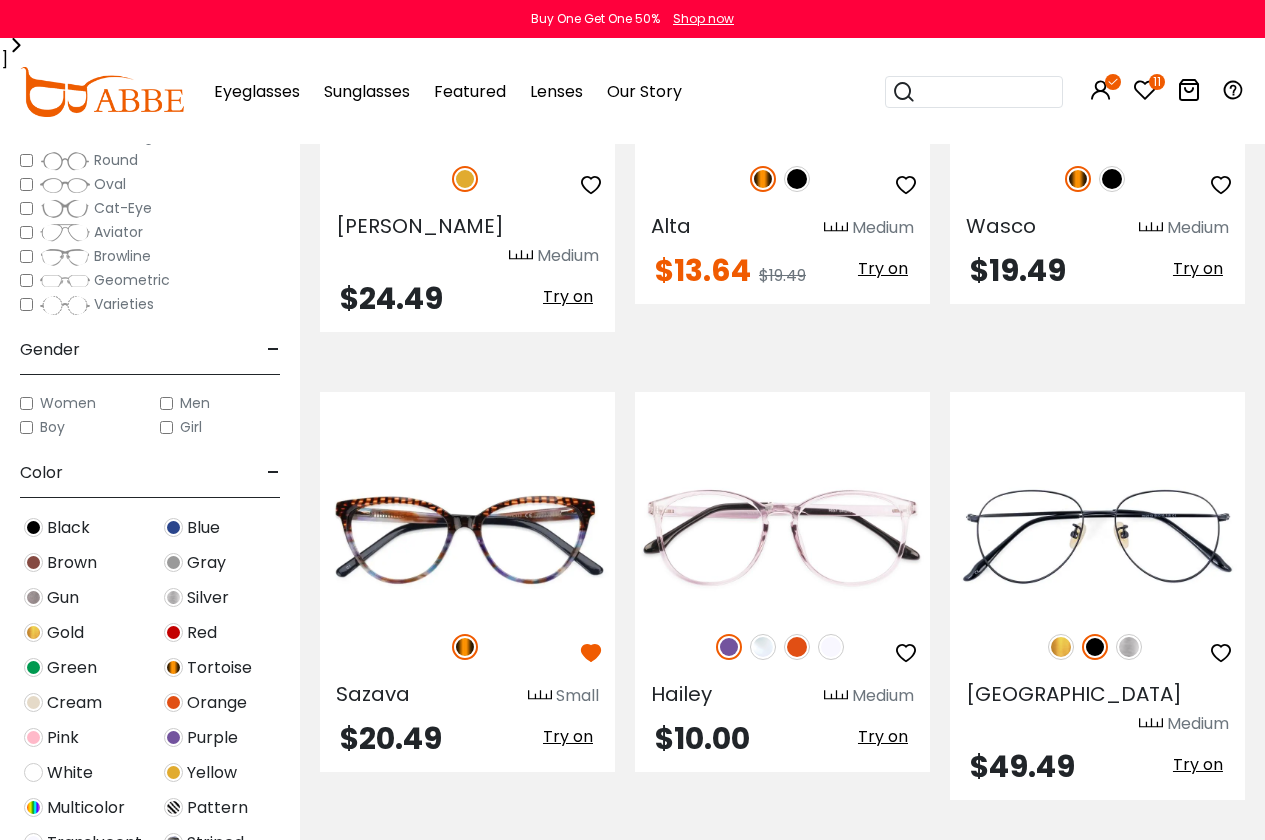 click on "4" at bounding box center [846, 868] 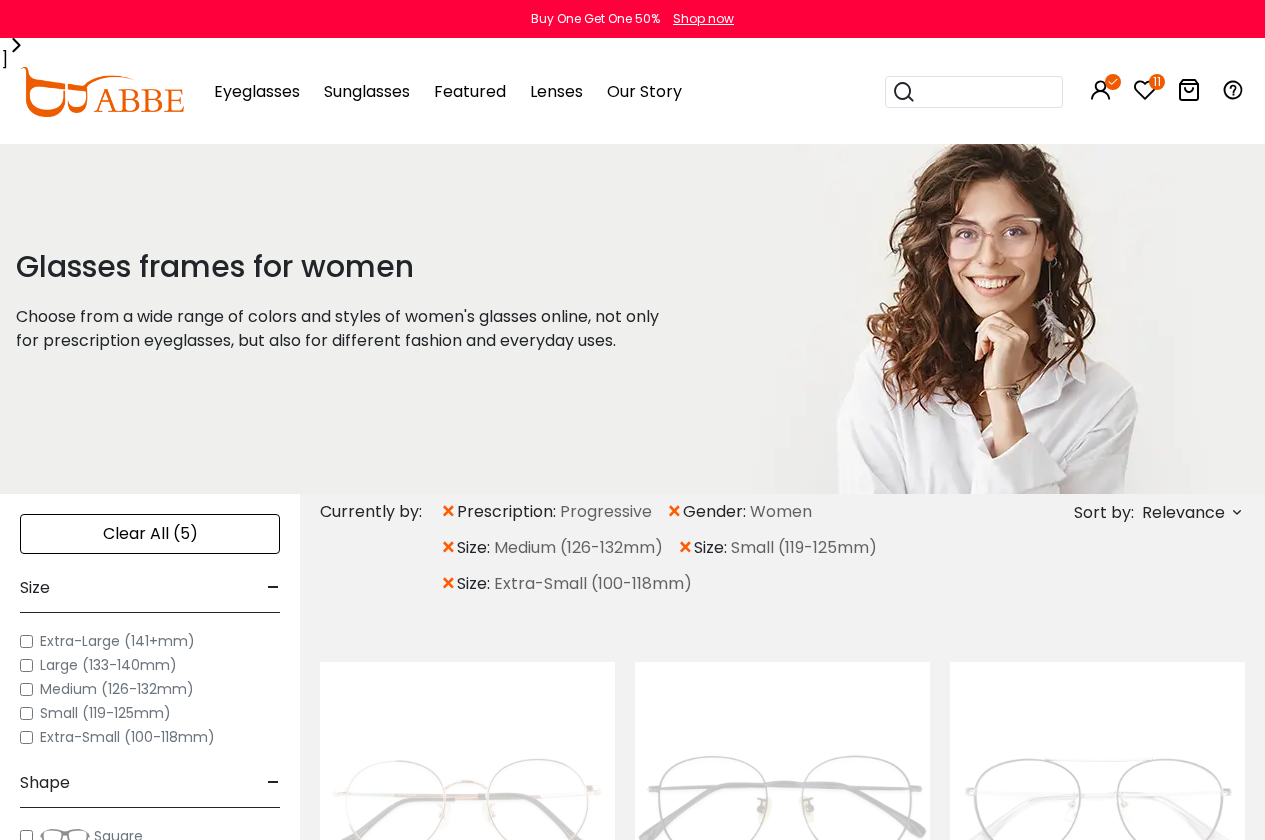 scroll, scrollTop: 0, scrollLeft: 0, axis: both 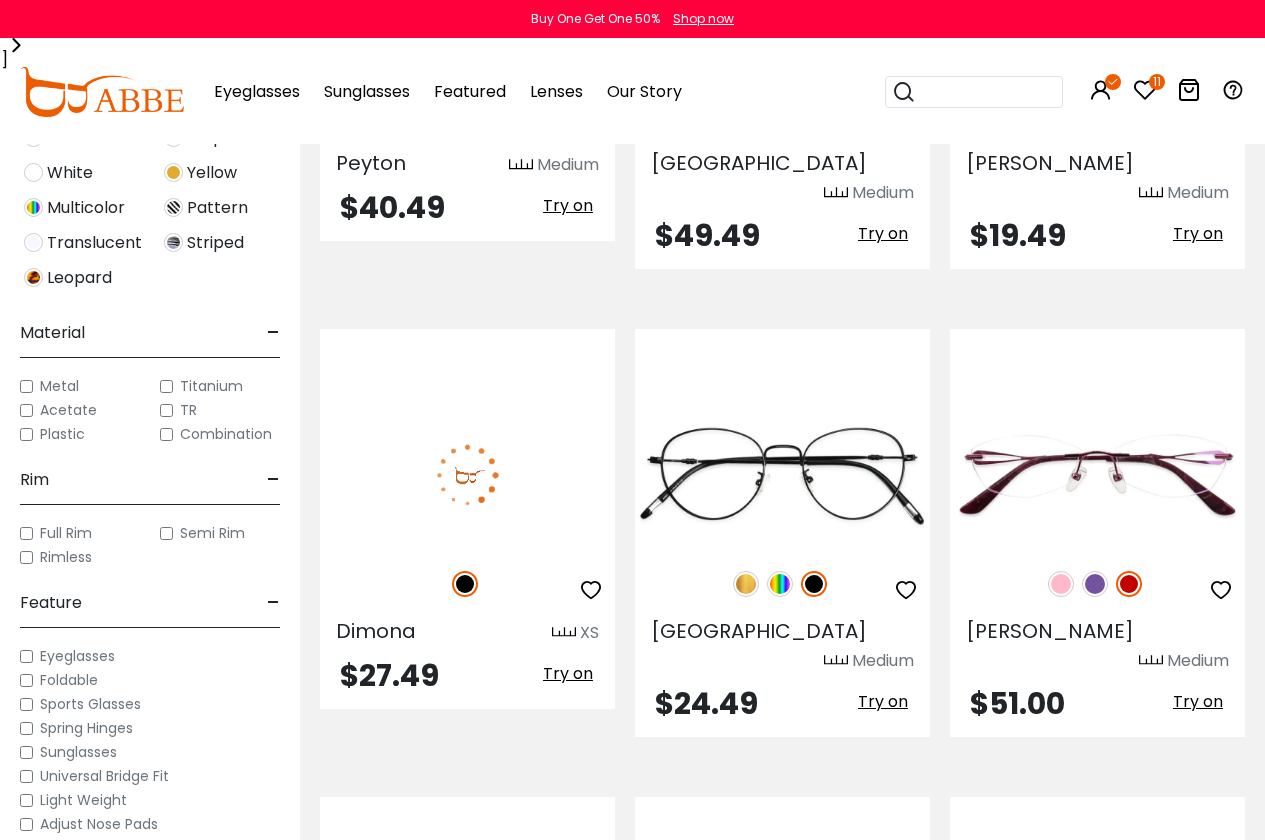 click at bounding box center (591, 590) 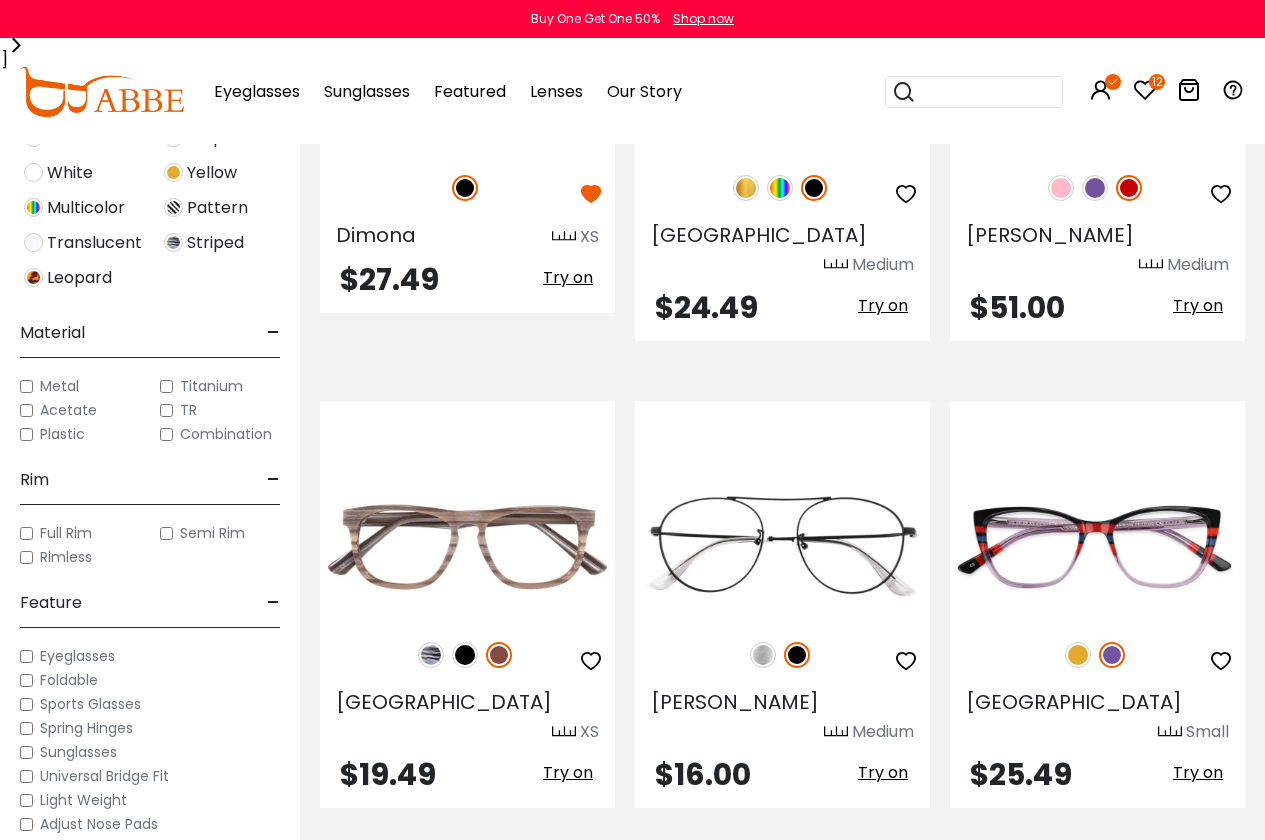 scroll, scrollTop: 1200, scrollLeft: 0, axis: vertical 